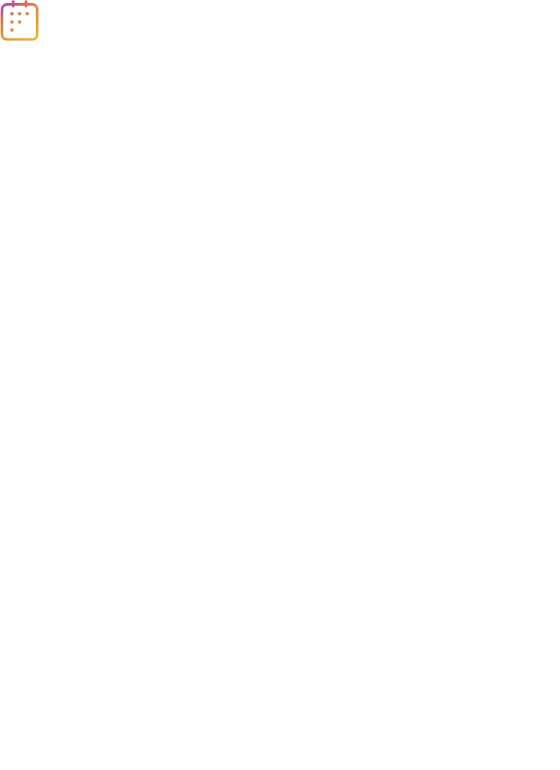 scroll, scrollTop: 0, scrollLeft: 0, axis: both 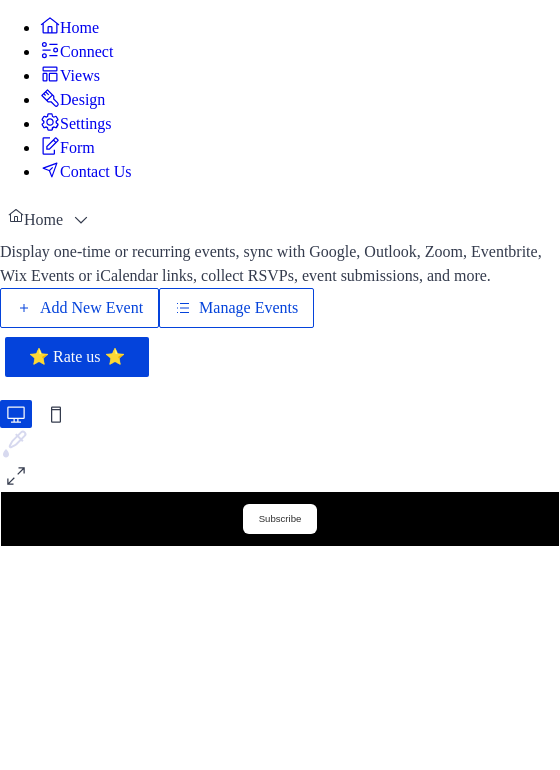 click on "Add New Event" at bounding box center (91, 308) 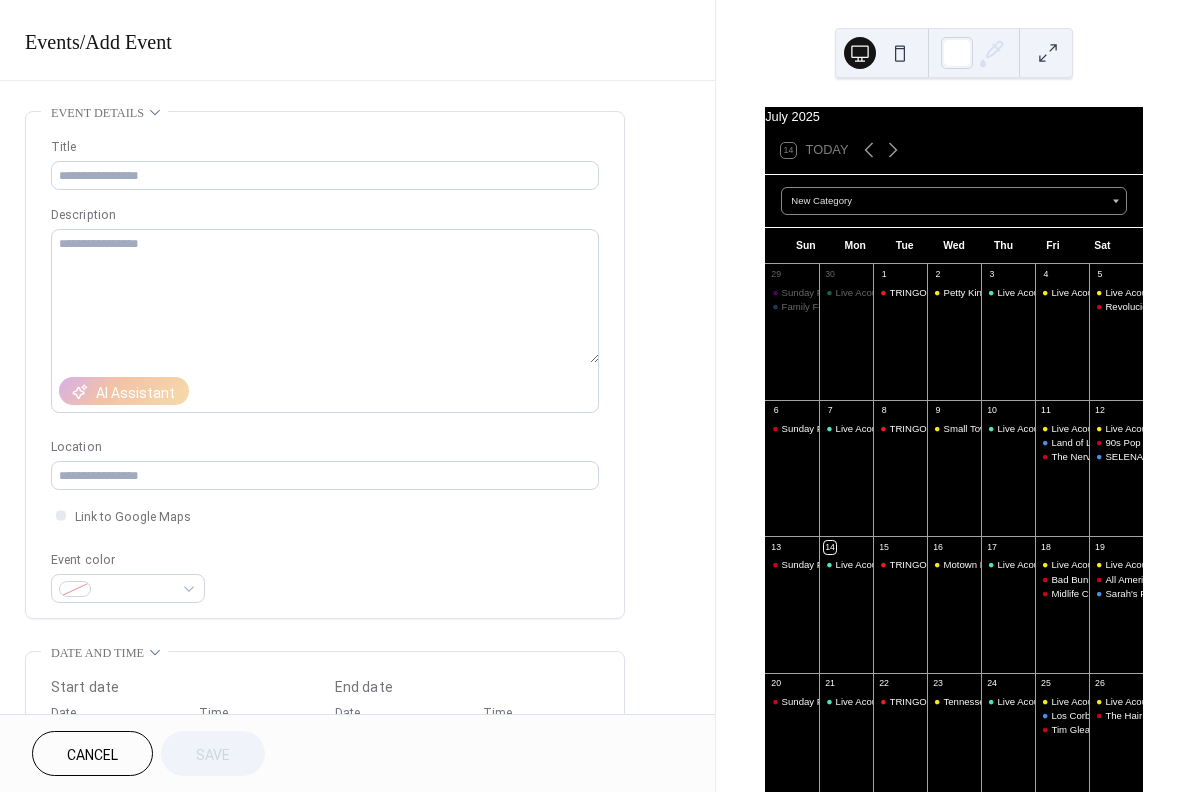 scroll, scrollTop: 0, scrollLeft: 0, axis: both 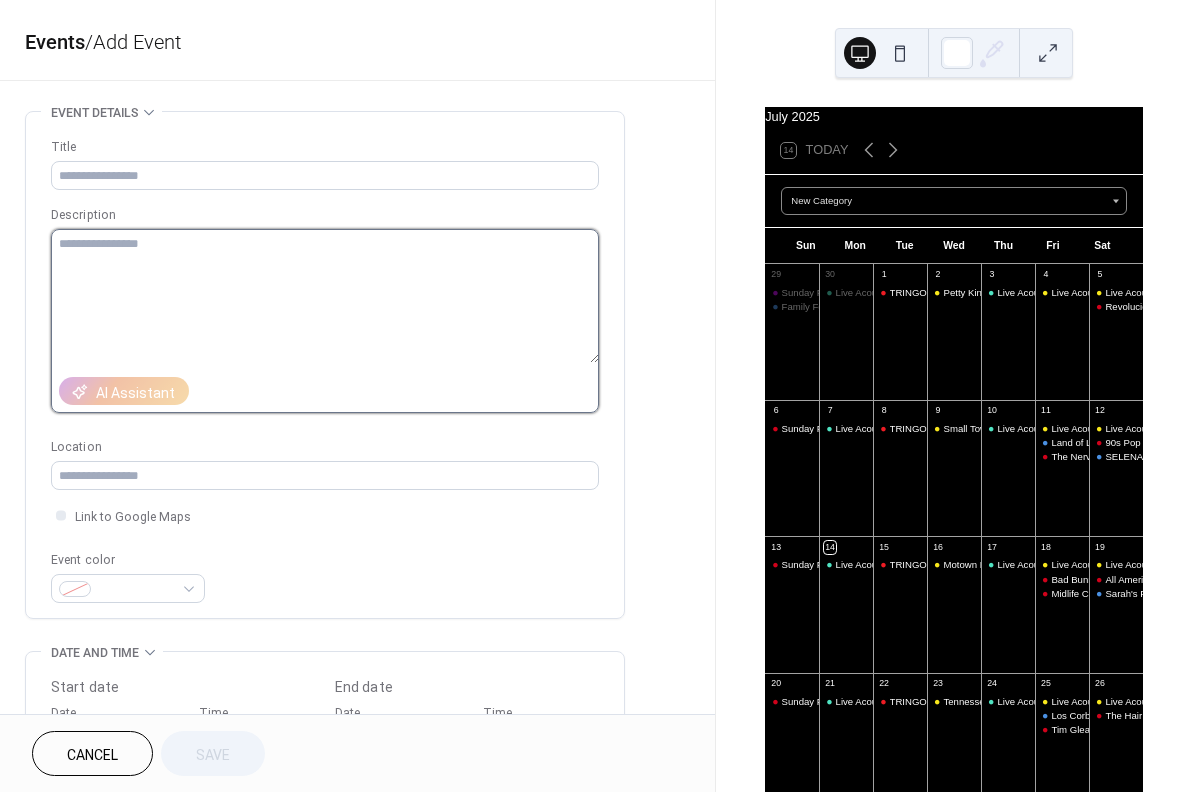 click at bounding box center (325, 296) 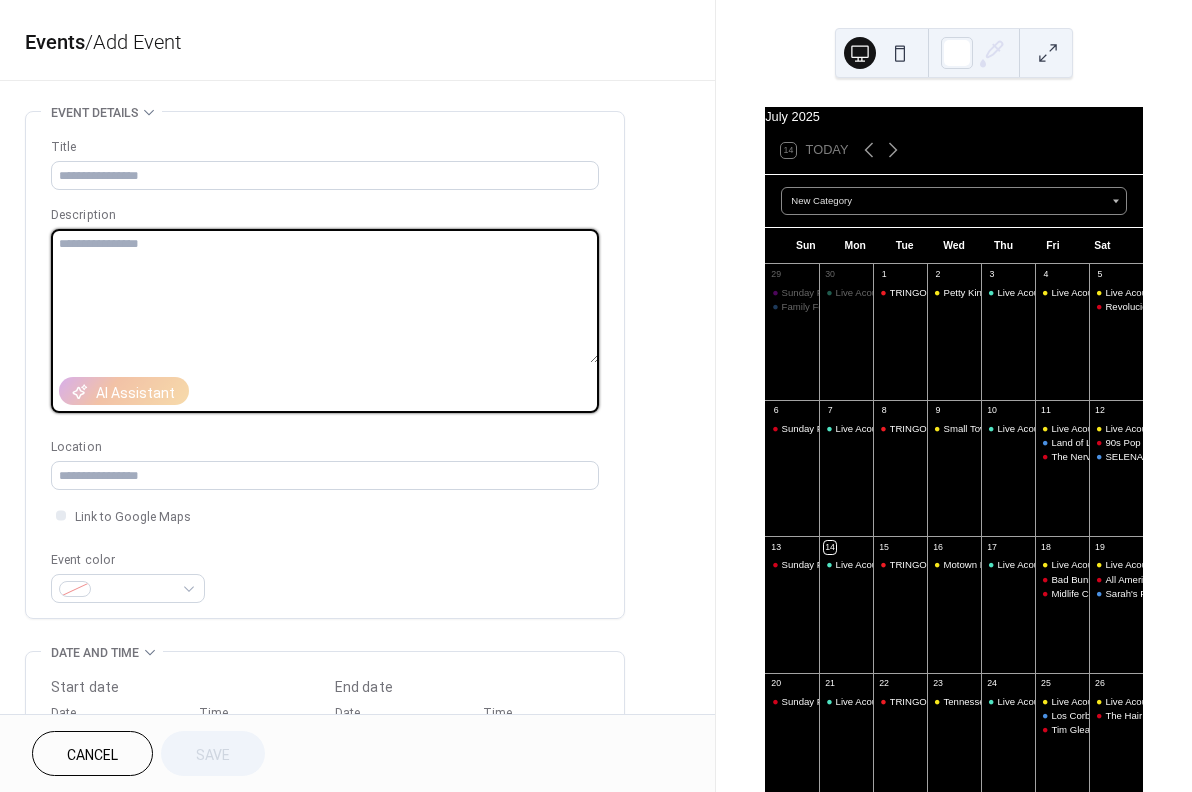 paste on "**********" 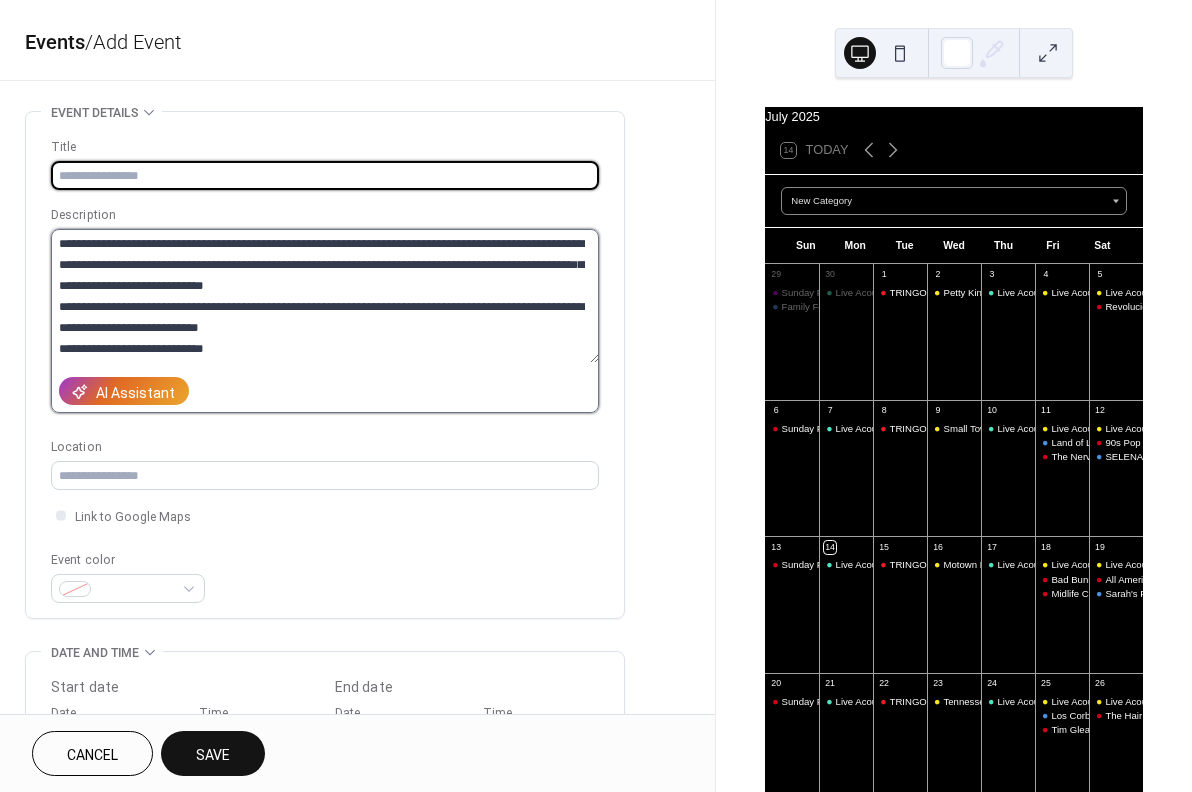 click on "**********" at bounding box center [325, 296] 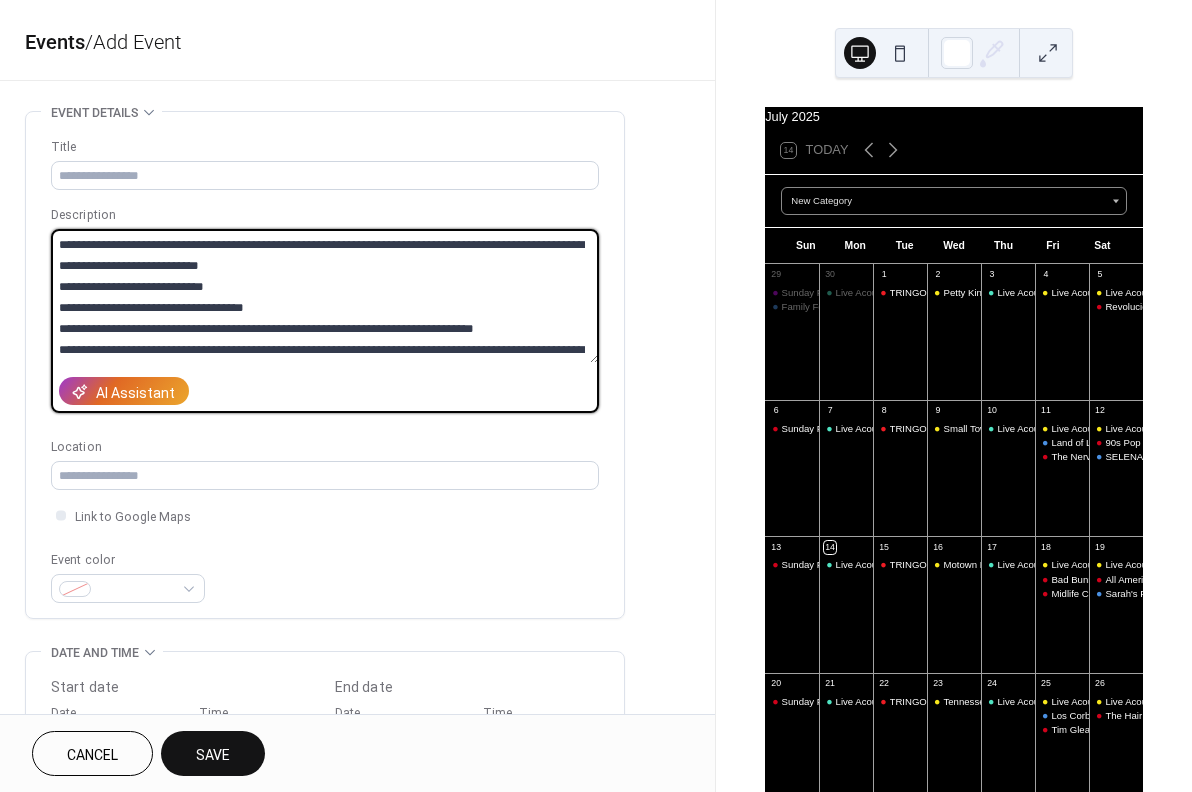 scroll, scrollTop: 85, scrollLeft: 0, axis: vertical 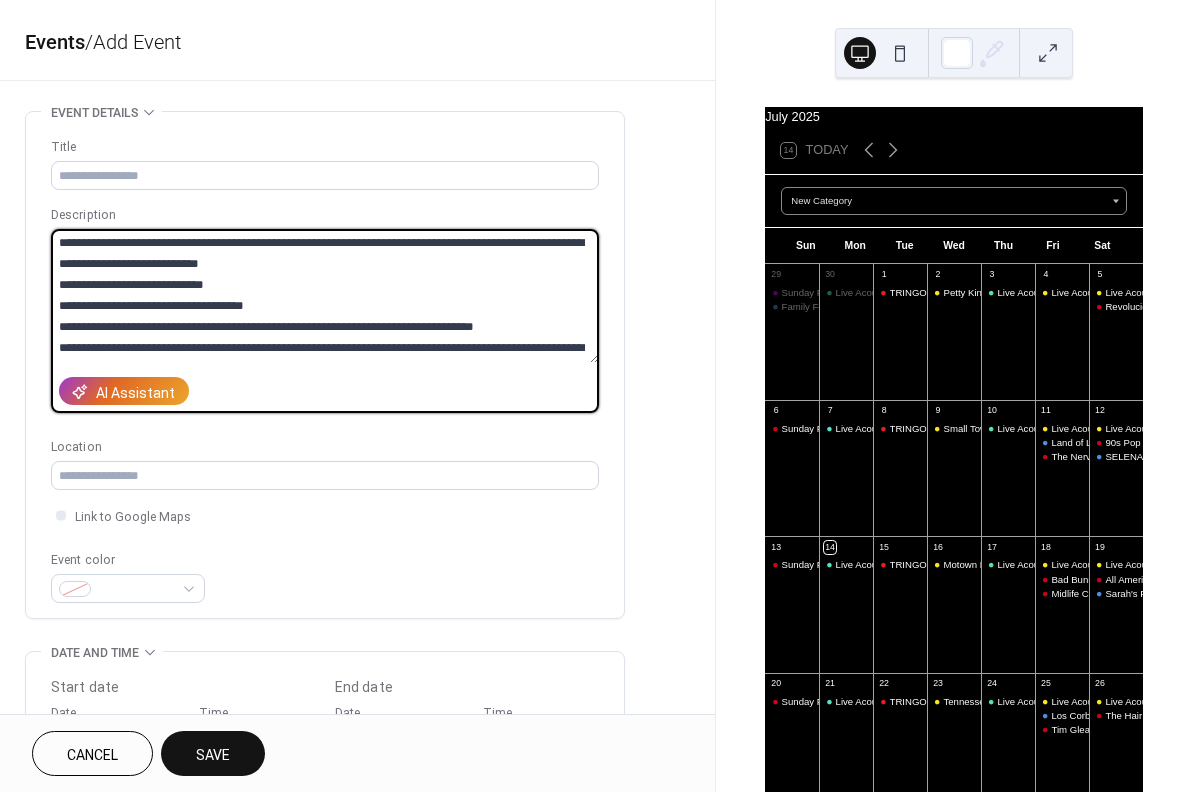 click on "**********" at bounding box center (325, 296) 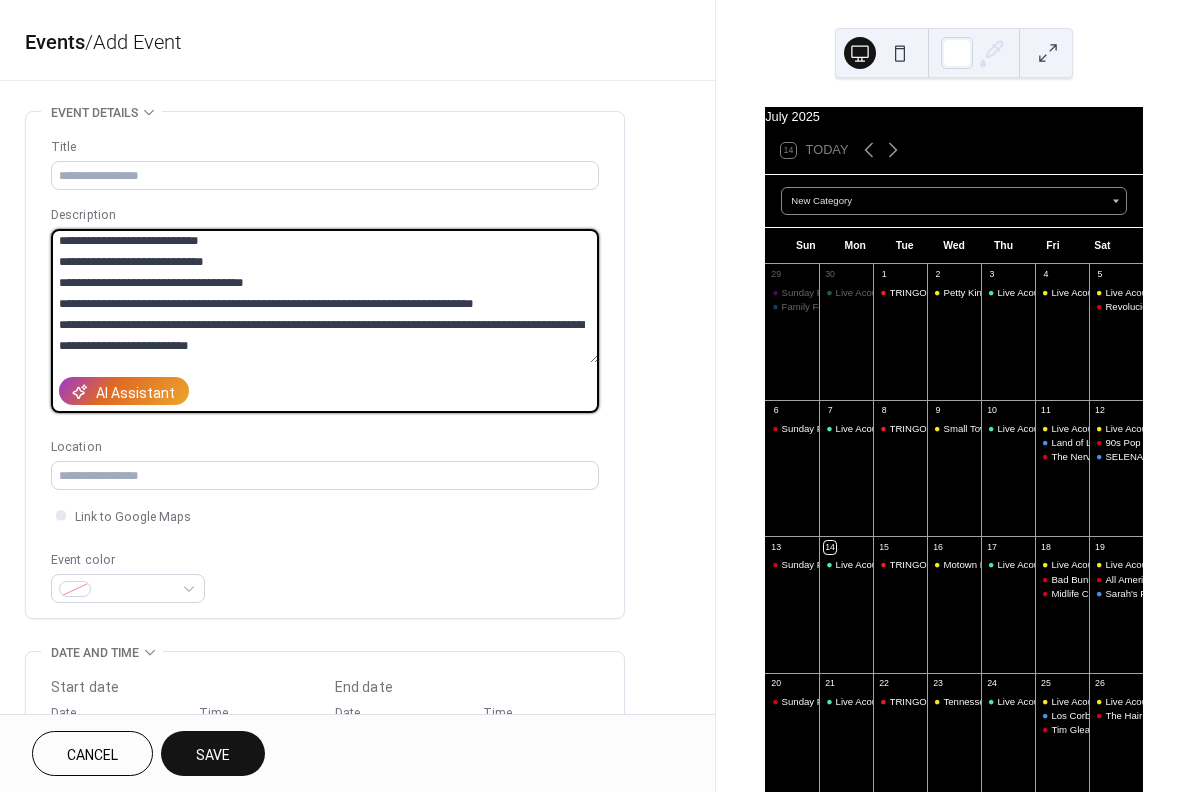 scroll, scrollTop: 111, scrollLeft: 0, axis: vertical 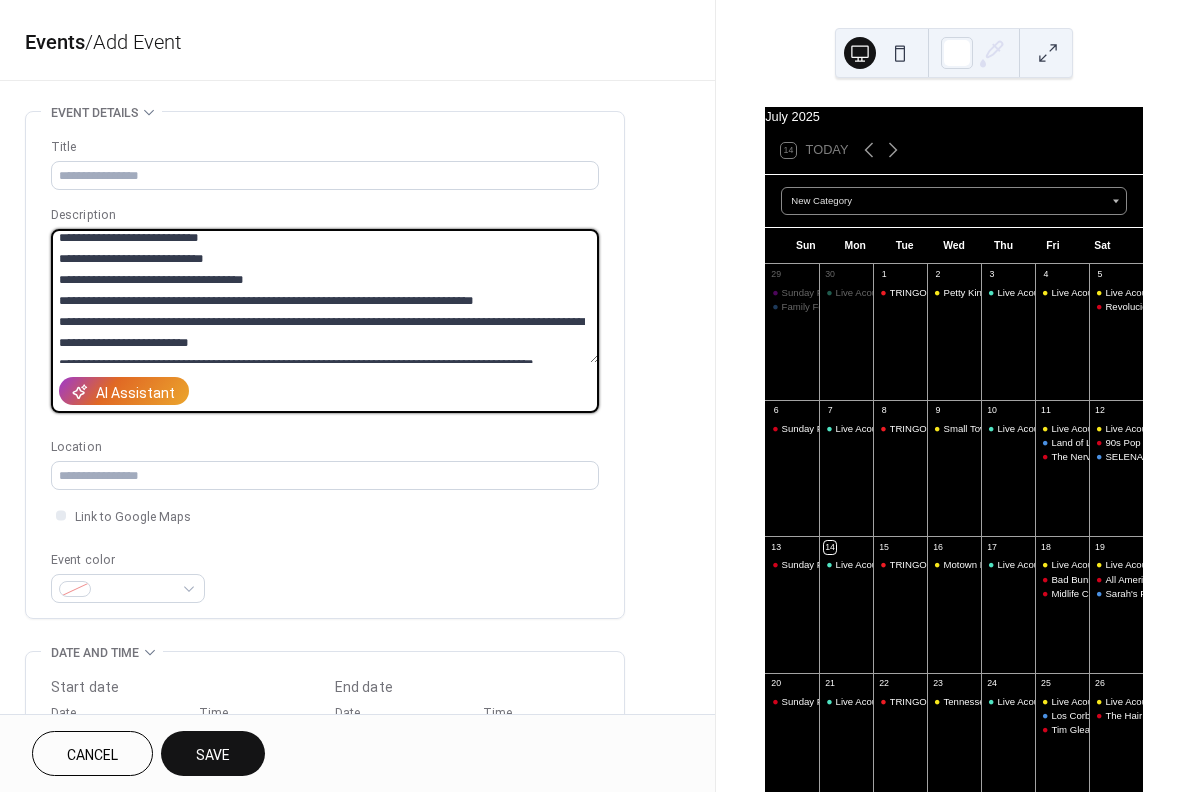 click on "**********" at bounding box center [325, 296] 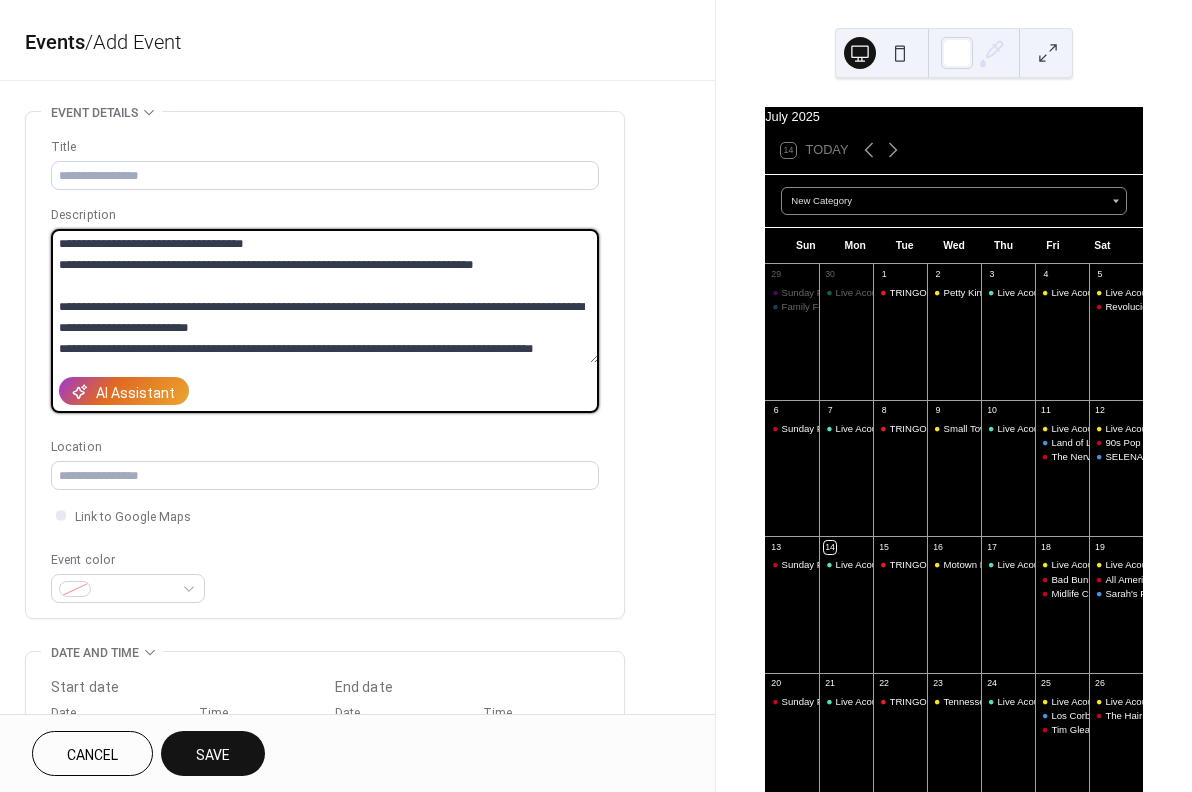scroll, scrollTop: 147, scrollLeft: 0, axis: vertical 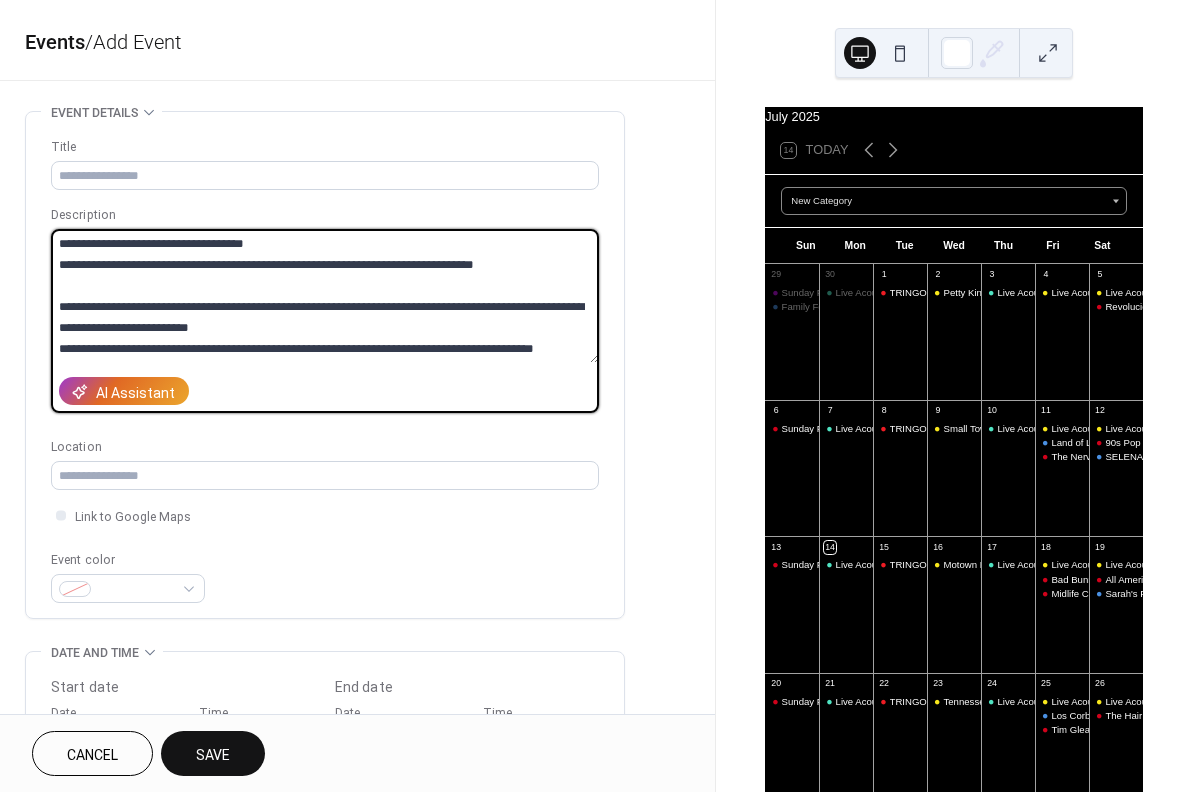 click on "**********" at bounding box center [325, 296] 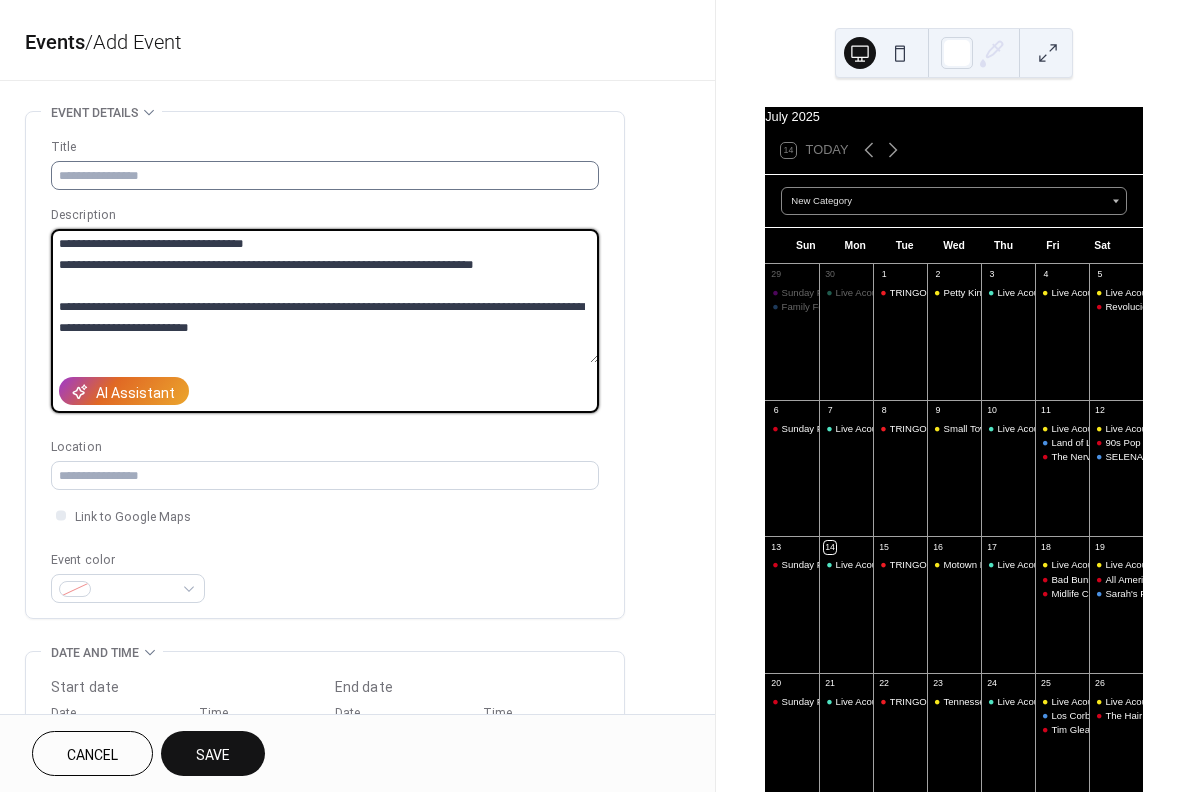 type on "**********" 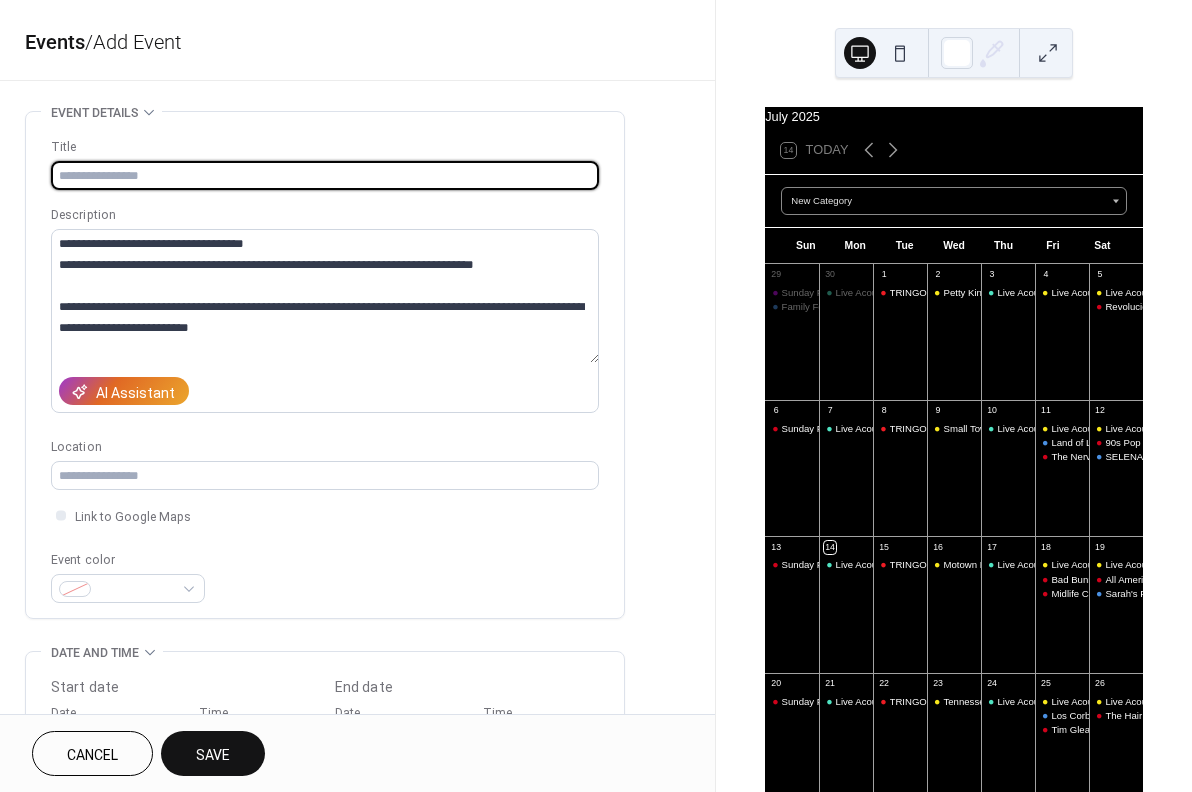 click at bounding box center (325, 175) 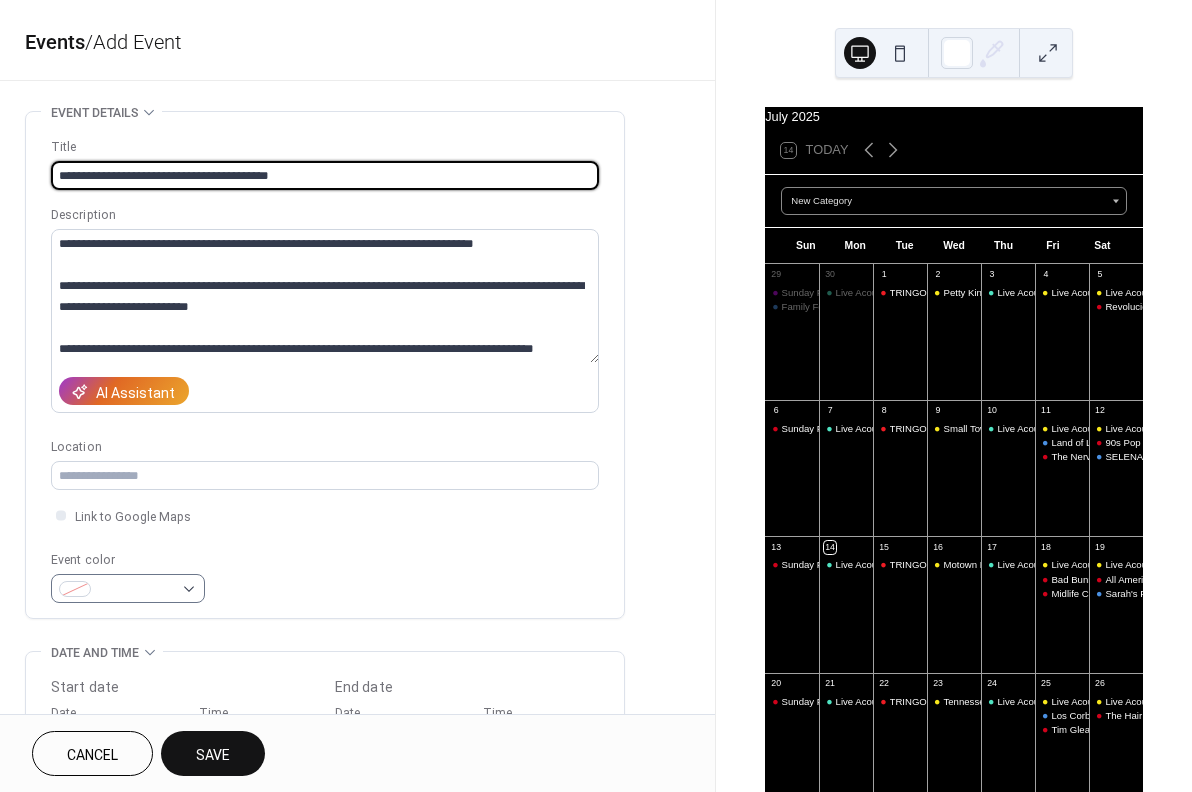 scroll, scrollTop: 168, scrollLeft: 0, axis: vertical 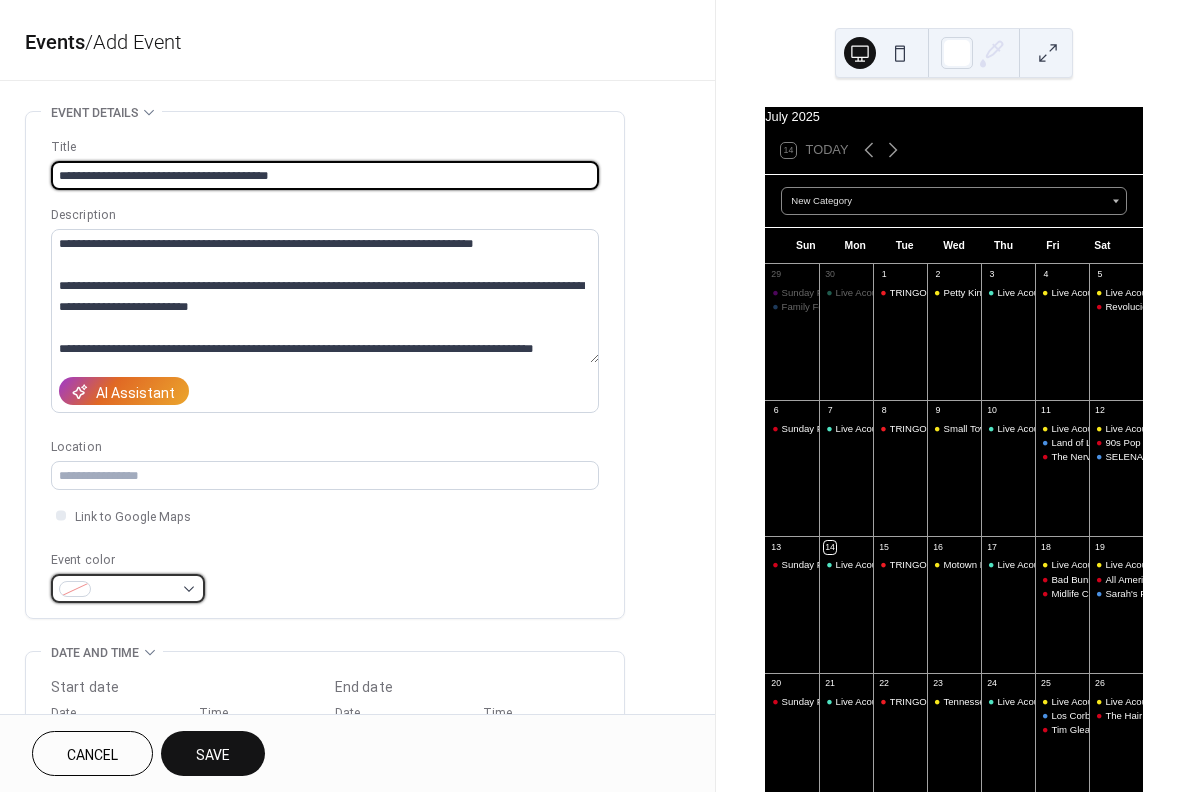 click at bounding box center (136, 590) 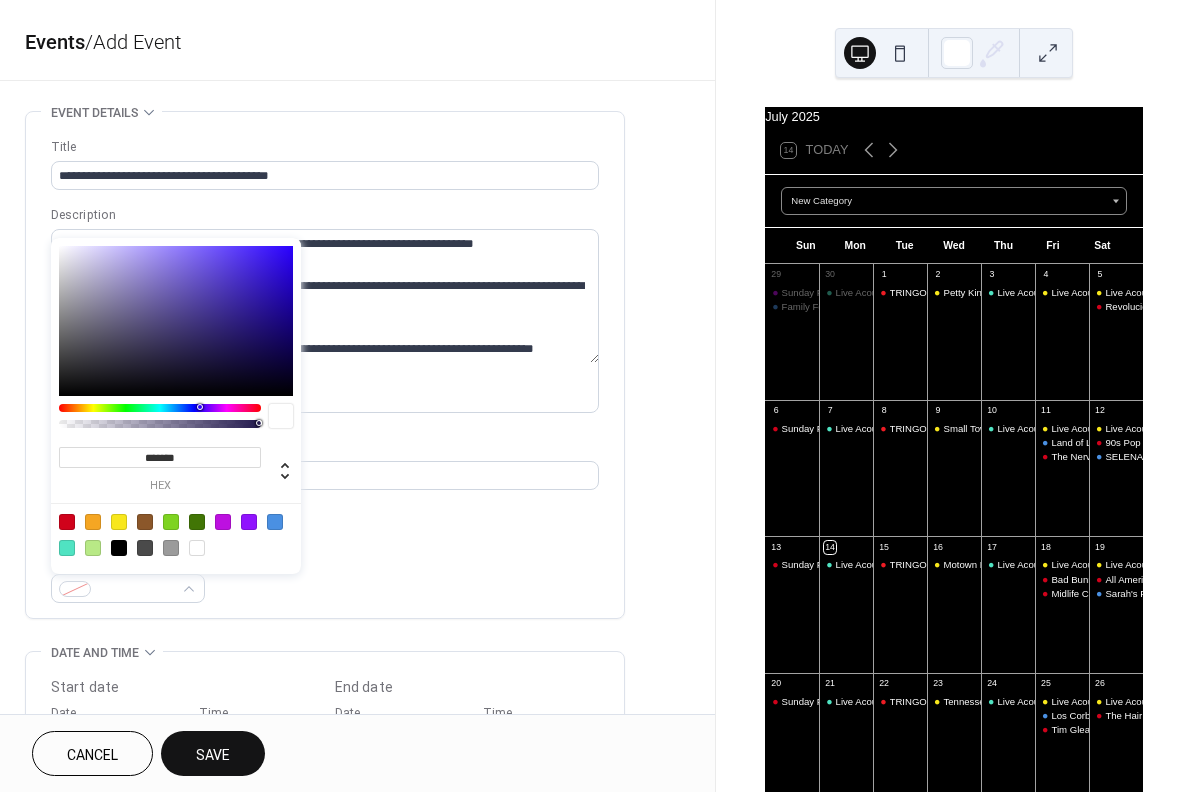 click at bounding box center (275, 522) 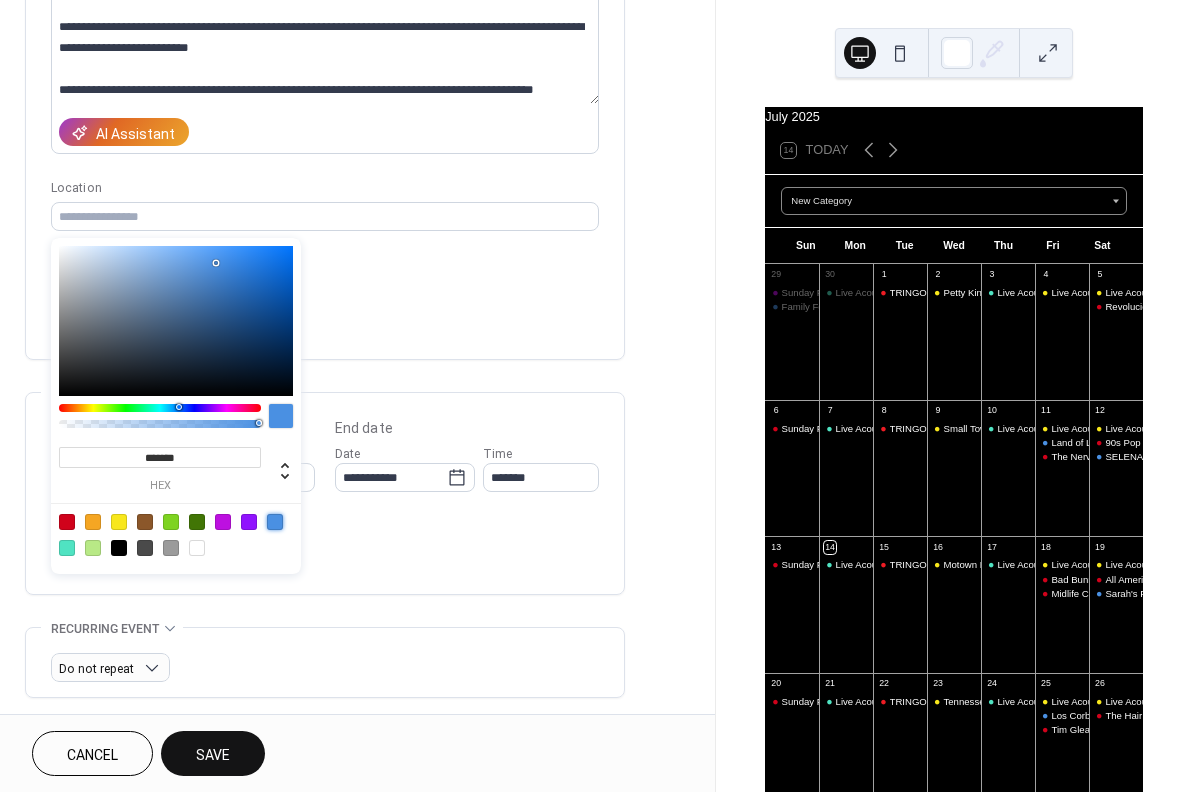 scroll, scrollTop: 264, scrollLeft: 0, axis: vertical 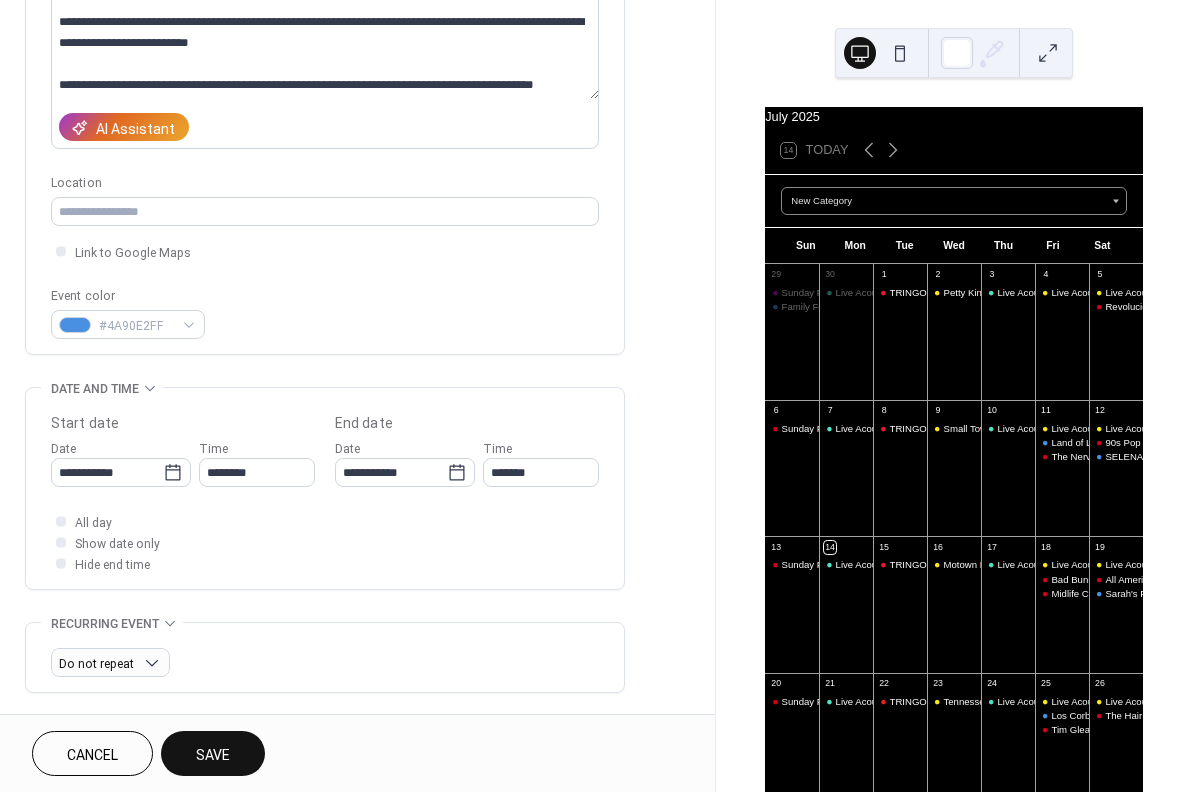 click on "Event color #4A90E2FF" at bounding box center [325, 312] 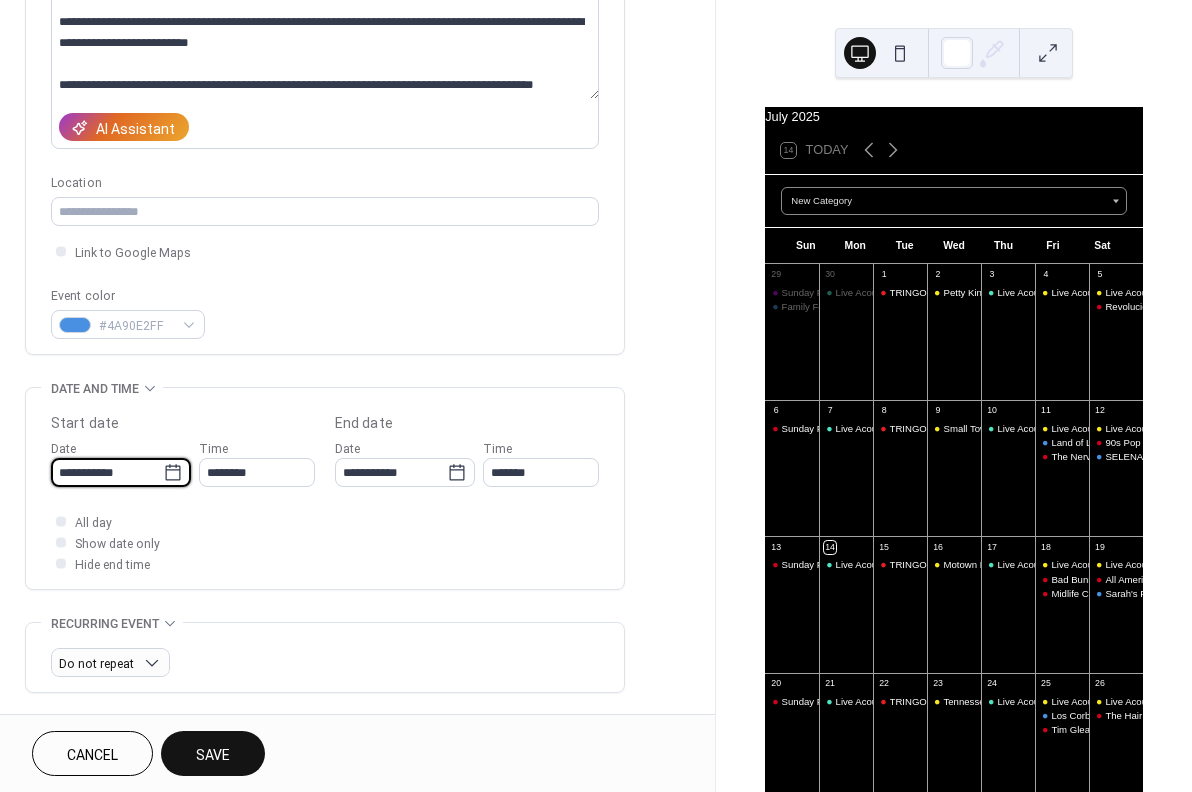 click on "**********" at bounding box center (107, 472) 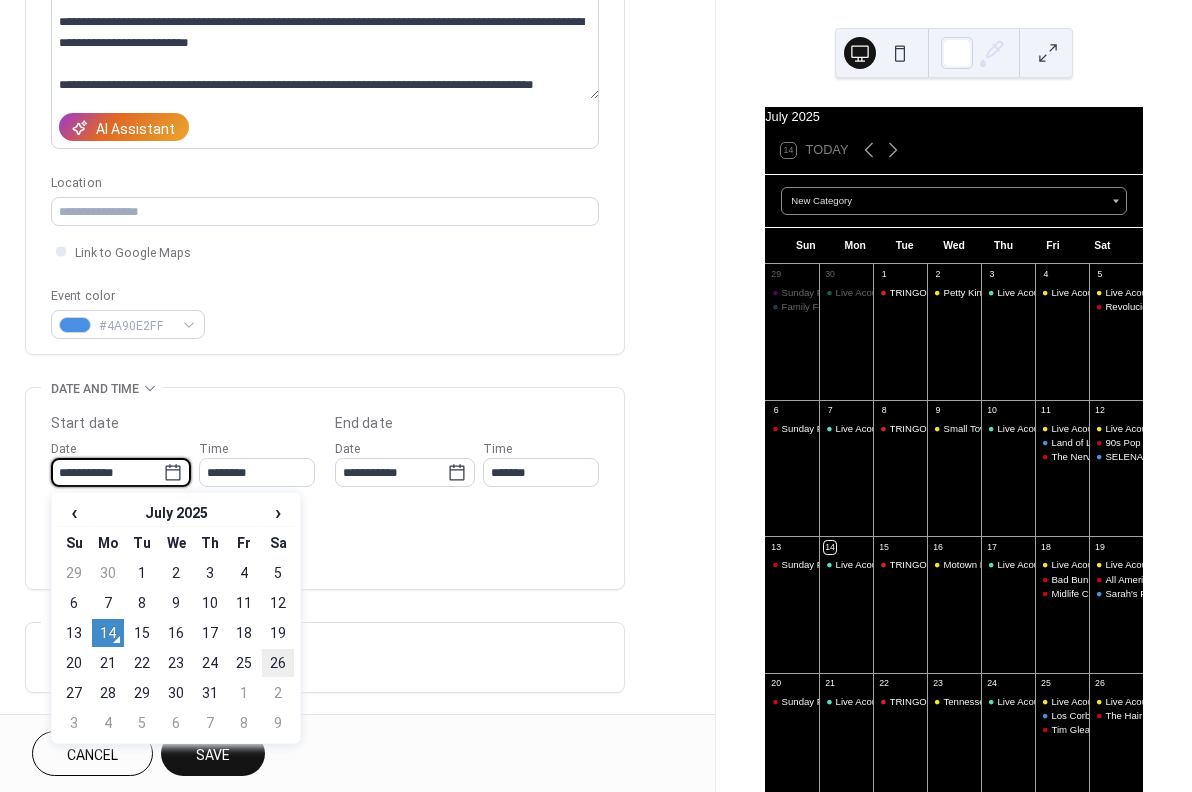 click on "26" at bounding box center (278, 663) 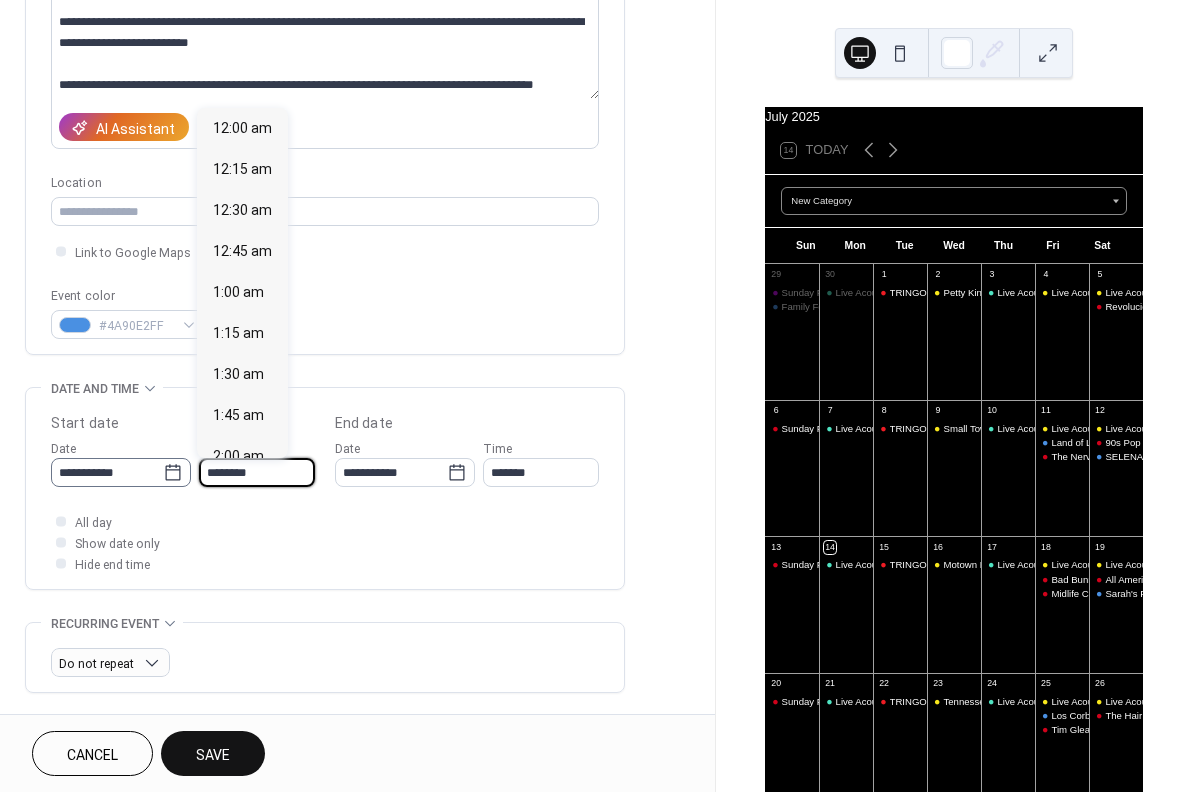 drag, startPoint x: 214, startPoint y: 470, endPoint x: 152, endPoint y: 463, distance: 62.39391 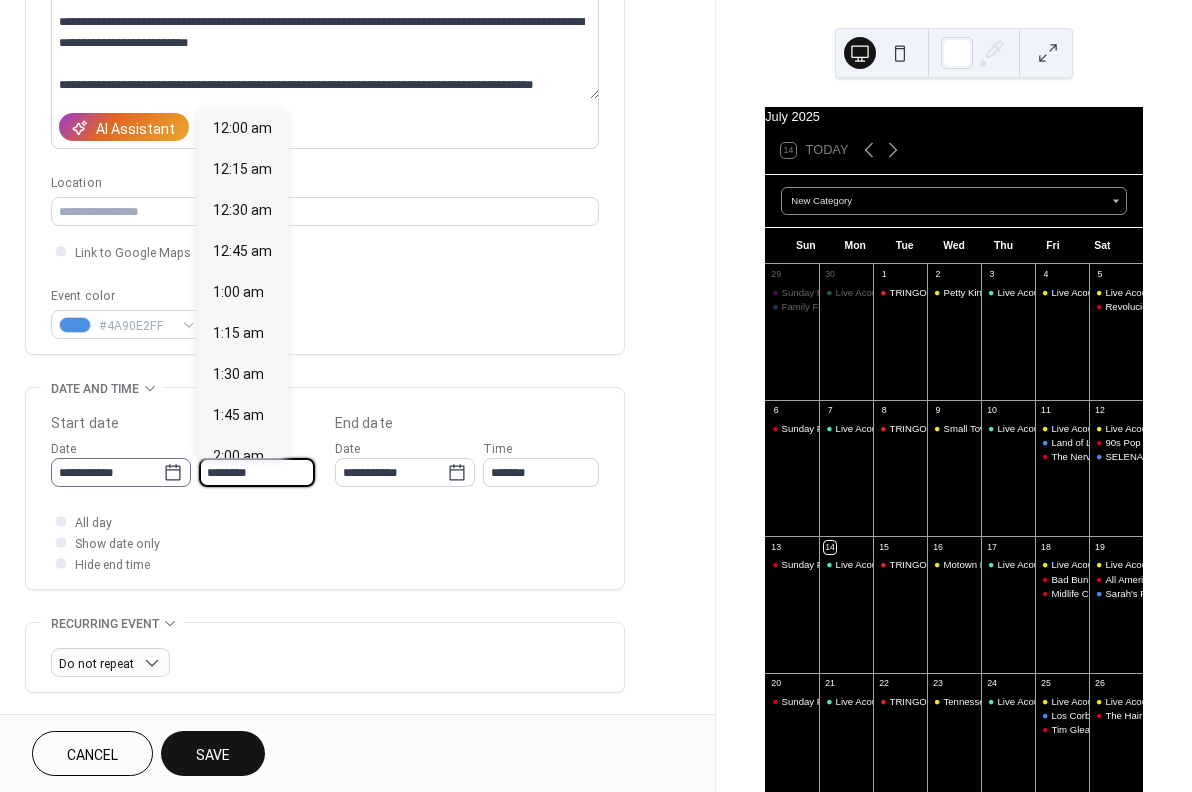 click on "**********" at bounding box center [183, 462] 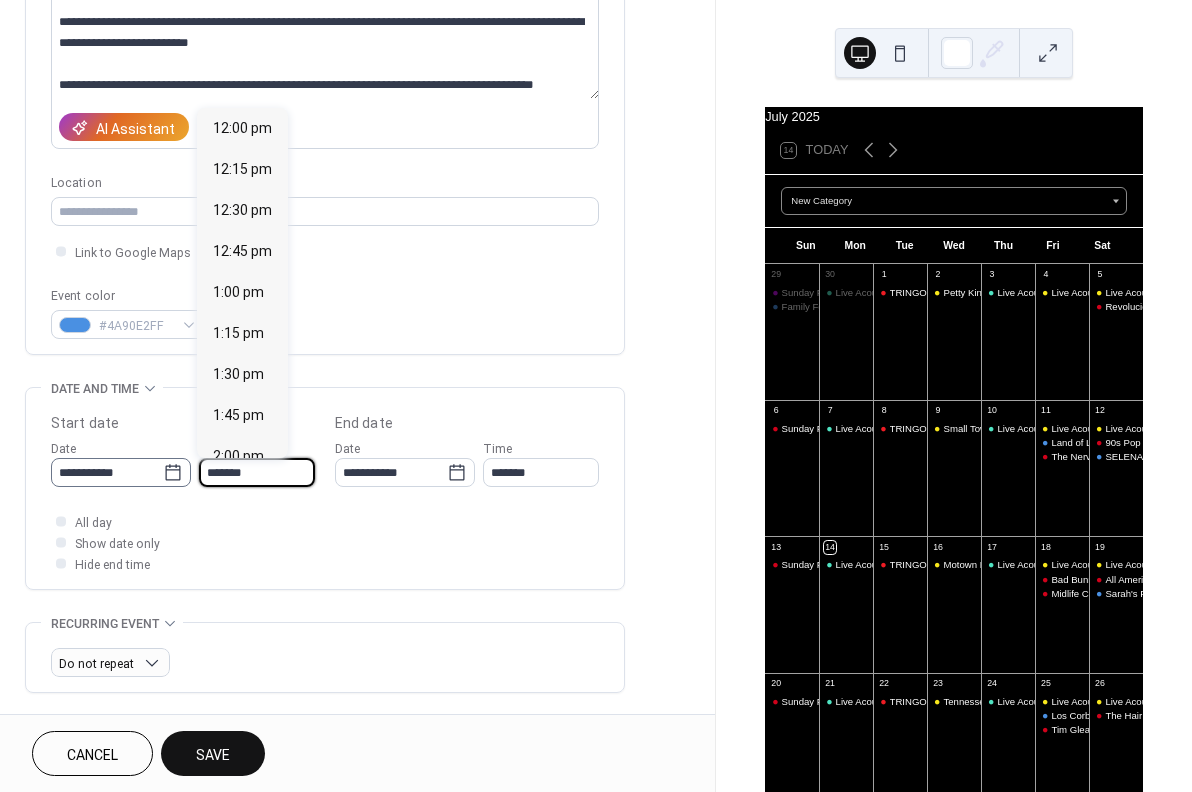 scroll, scrollTop: 3444, scrollLeft: 0, axis: vertical 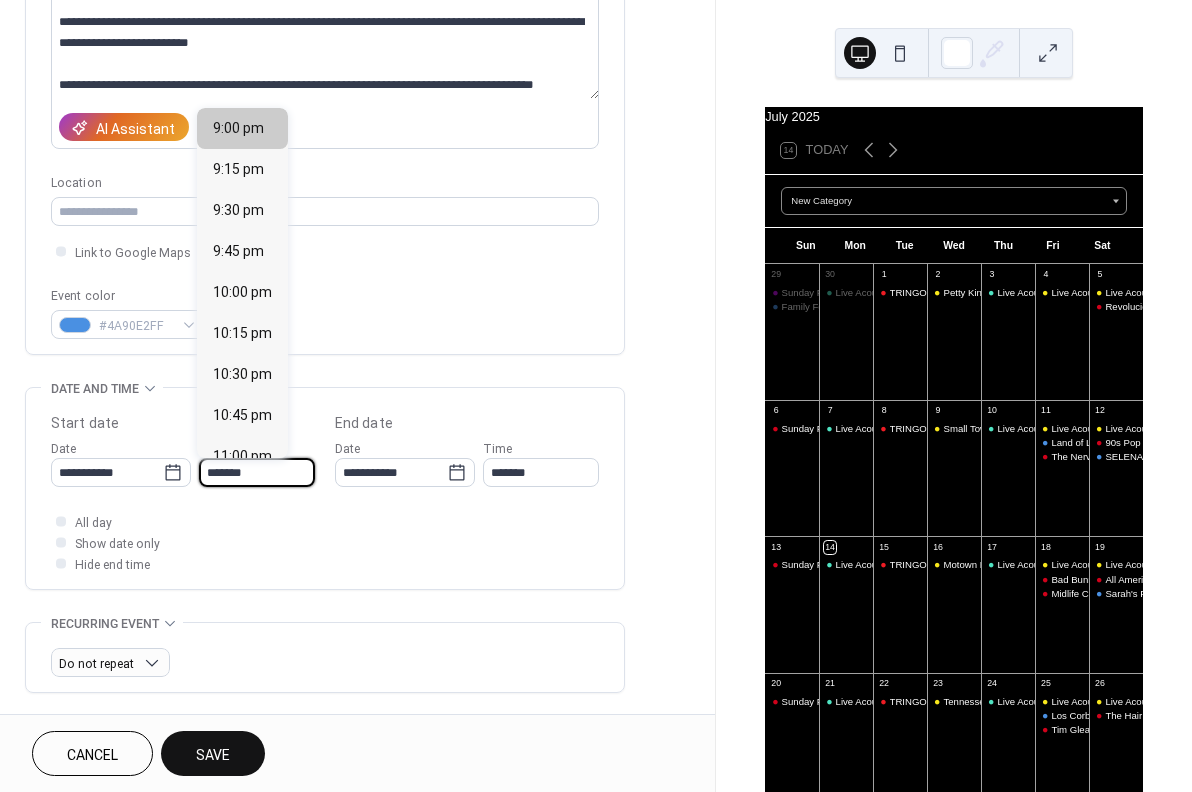 type on "*******" 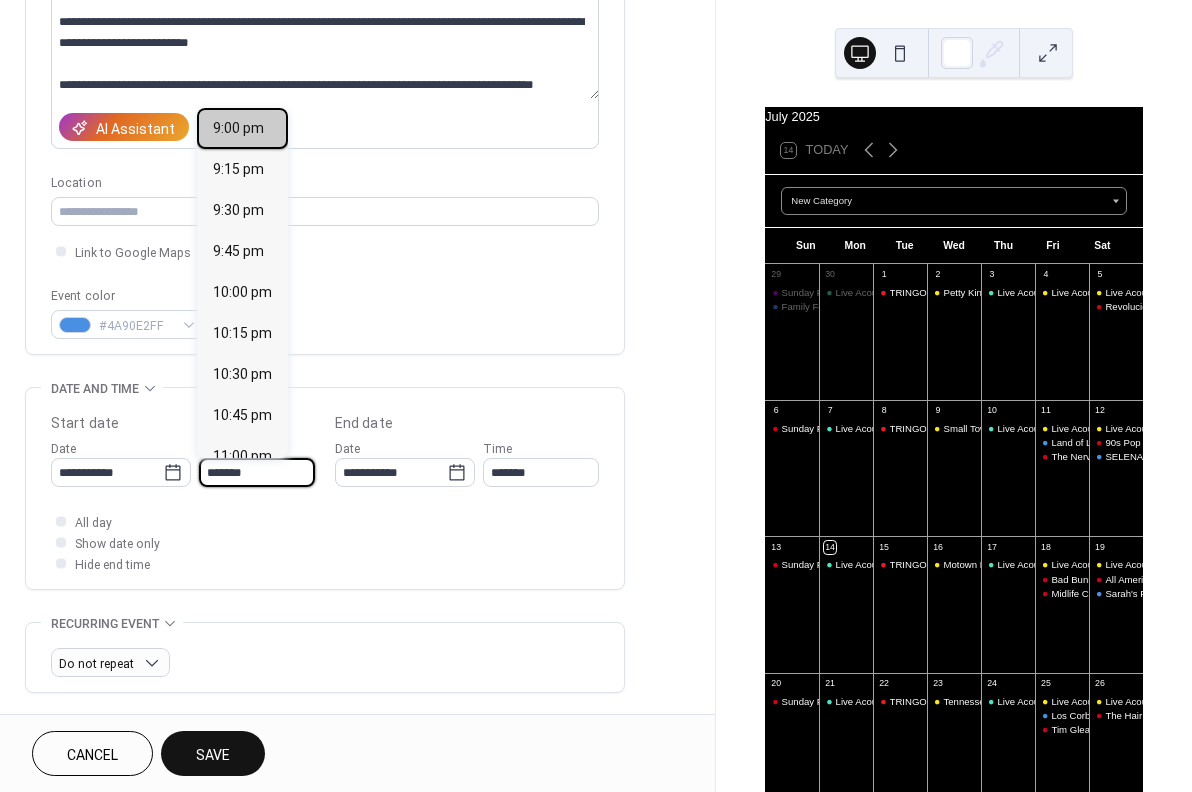 click on "9:00 pm" at bounding box center [238, 128] 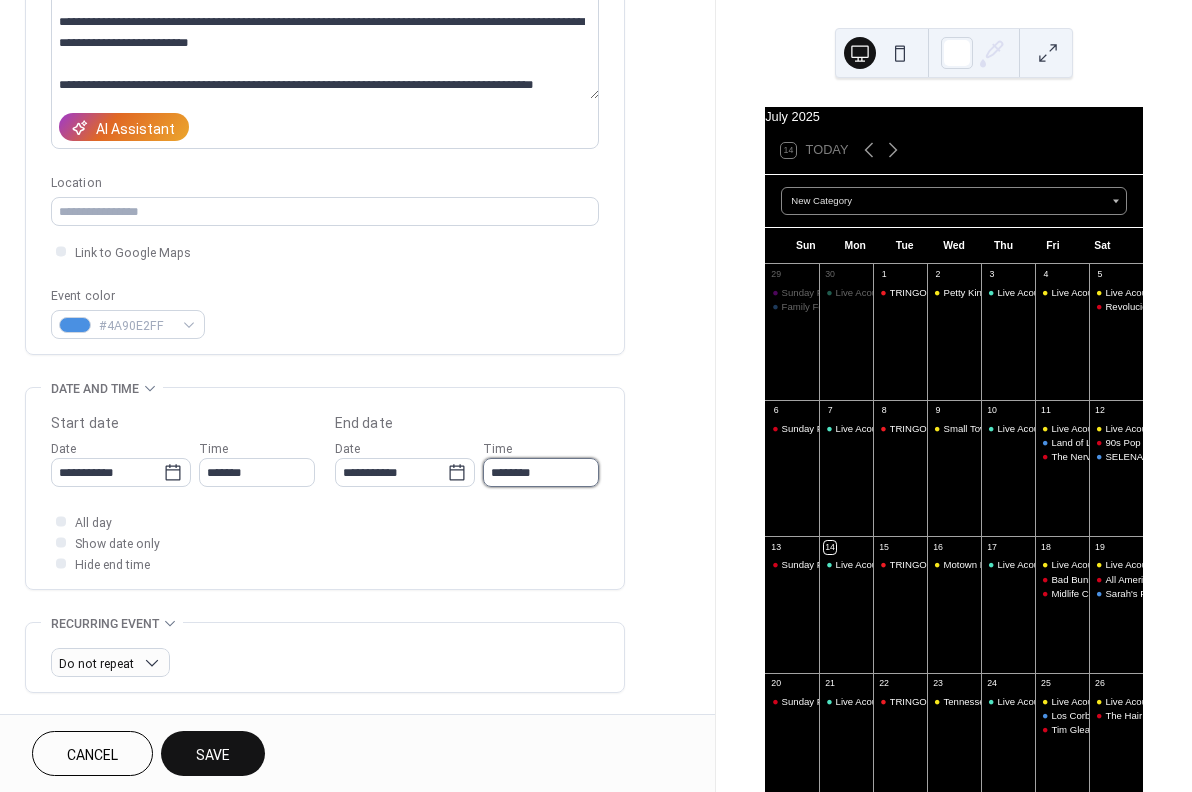 click on "********" at bounding box center [541, 472] 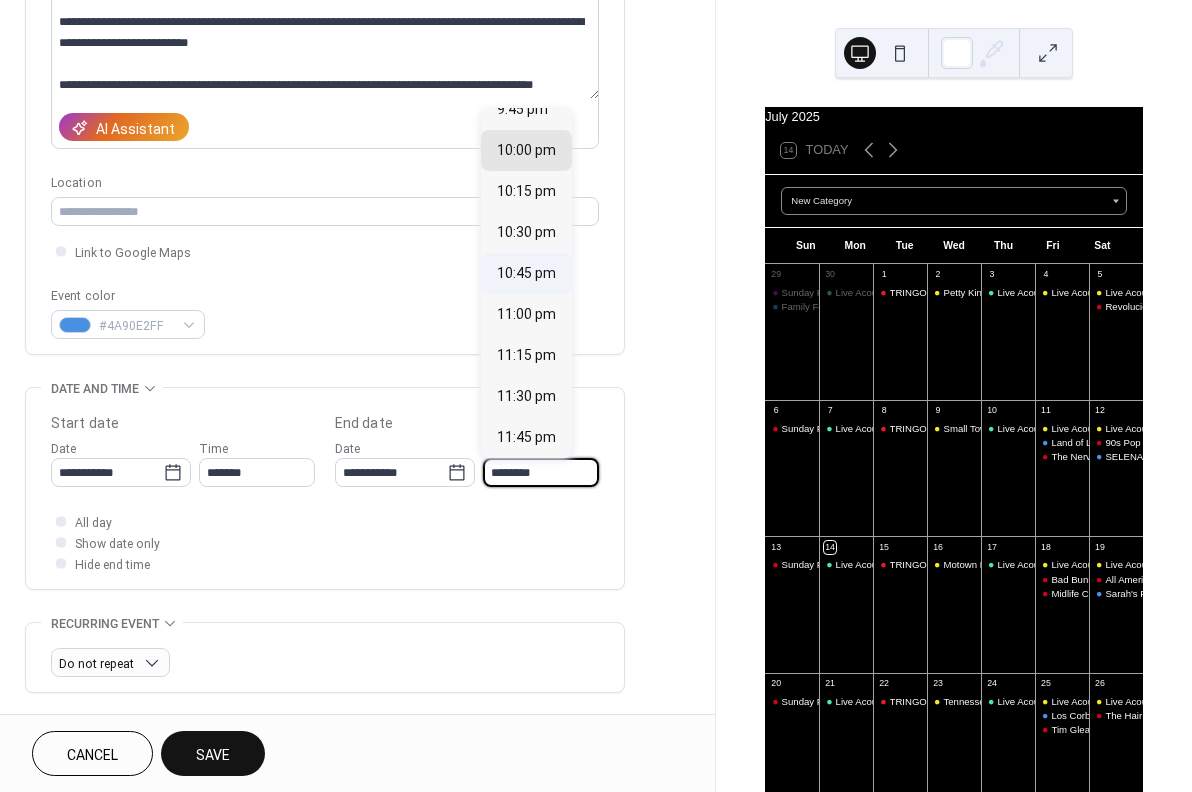 scroll, scrollTop: 101, scrollLeft: 0, axis: vertical 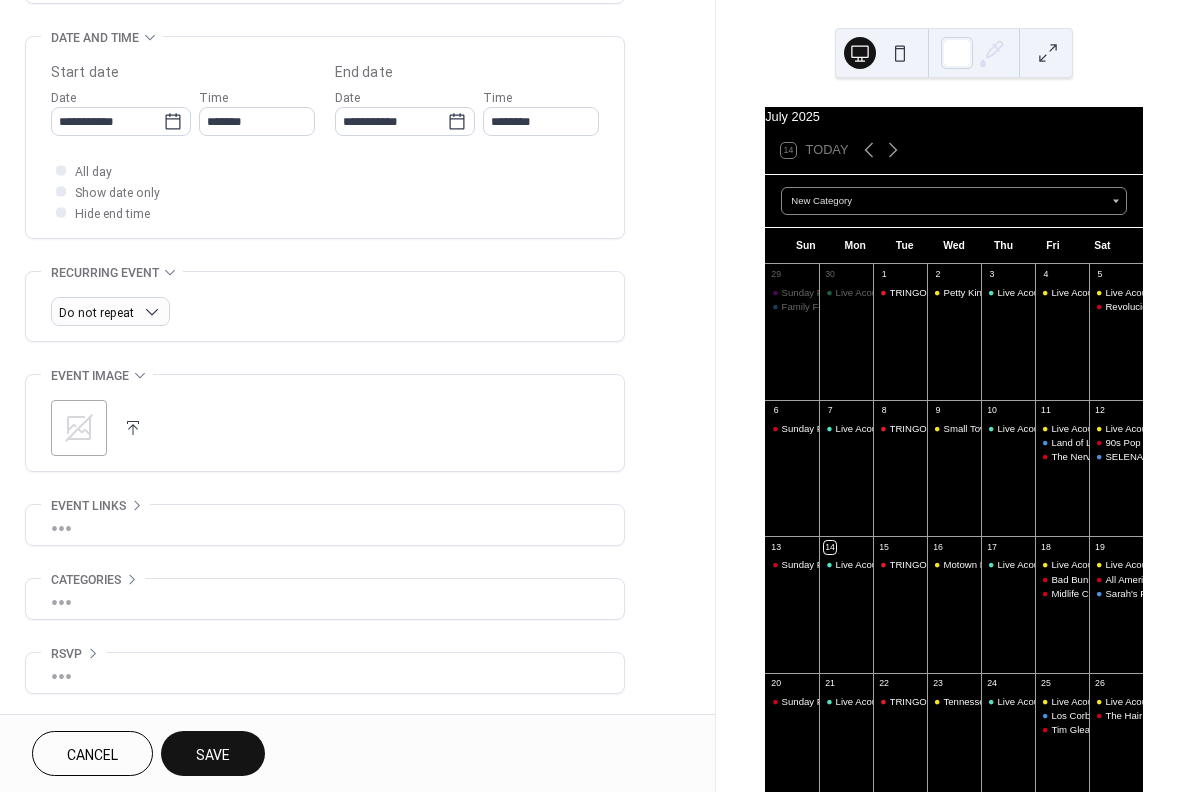 click on "All day Show date only Hide end time" at bounding box center [325, 191] 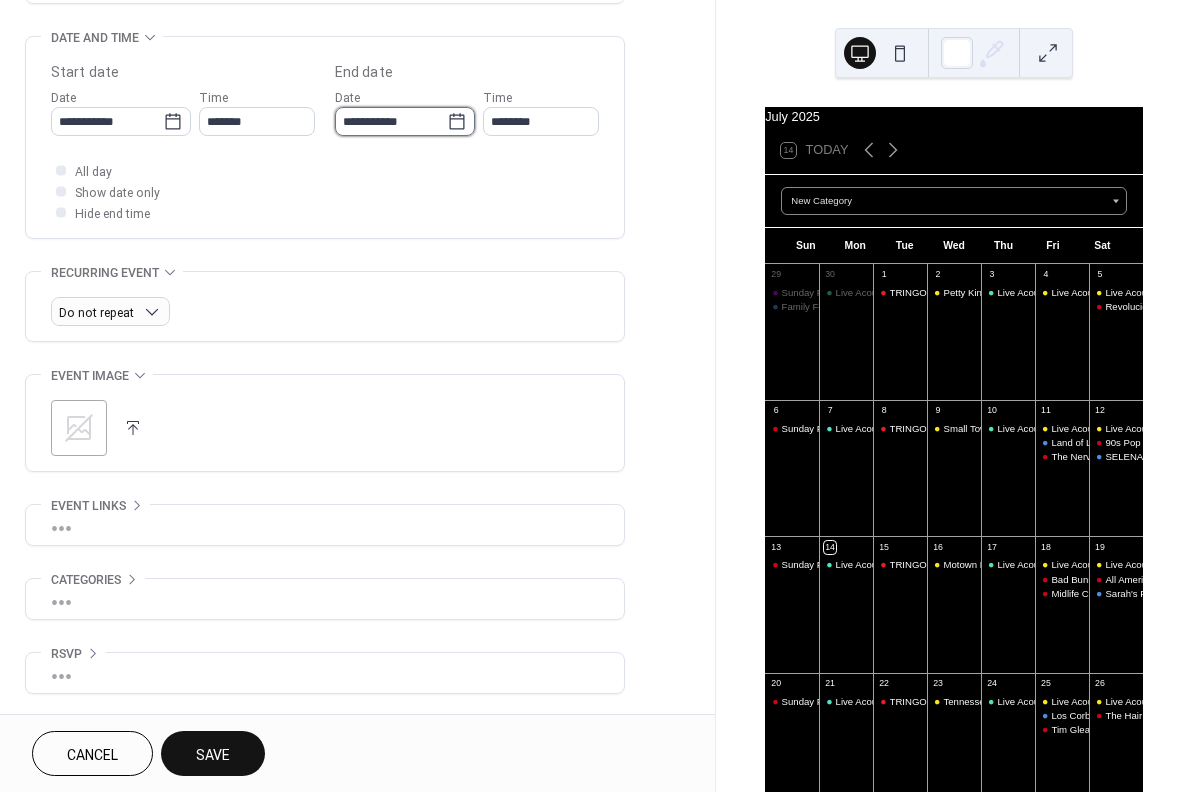 click on "**********" at bounding box center [391, 121] 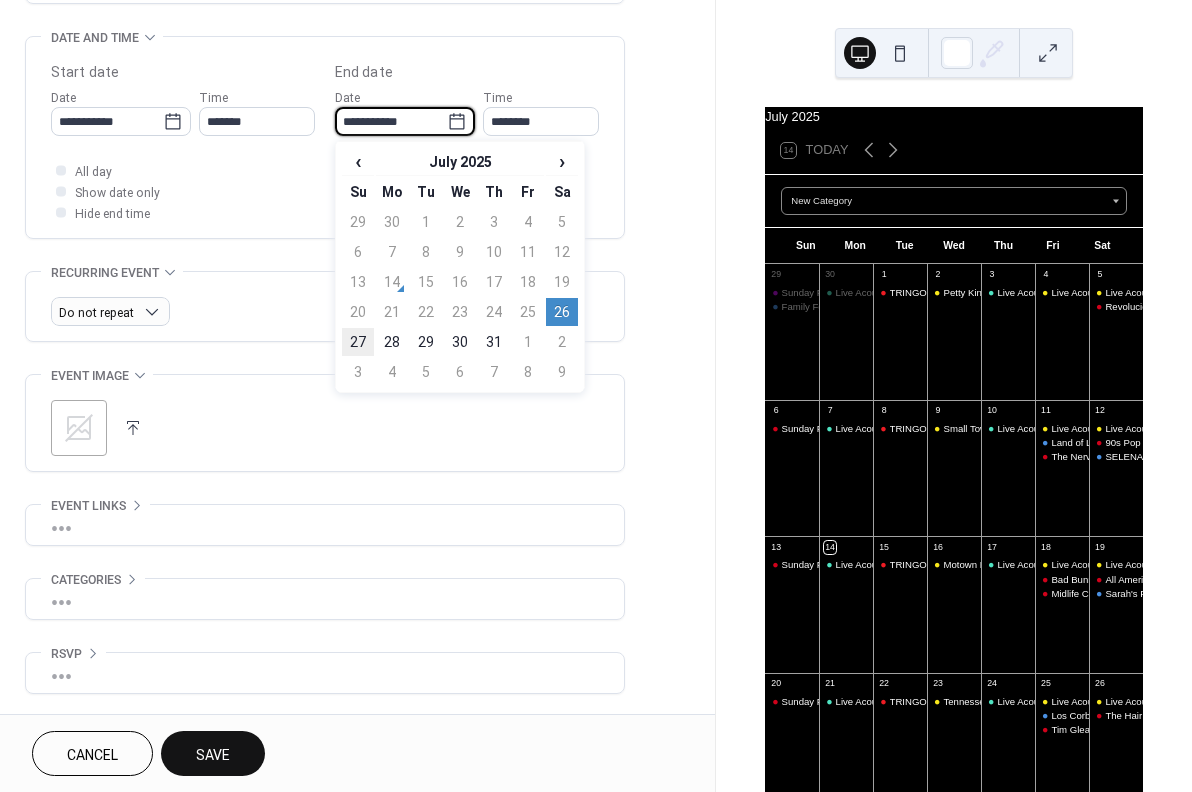 click on "27" at bounding box center [358, 342] 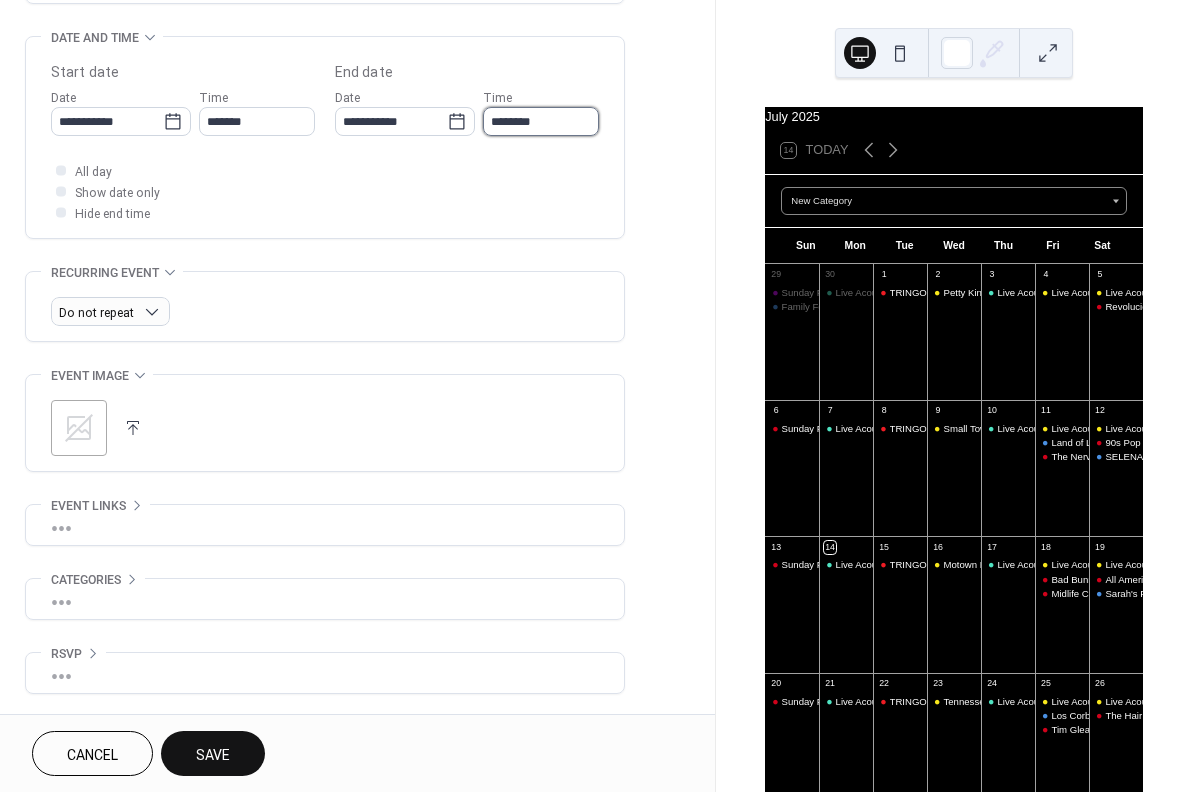 click on "********" at bounding box center [541, 121] 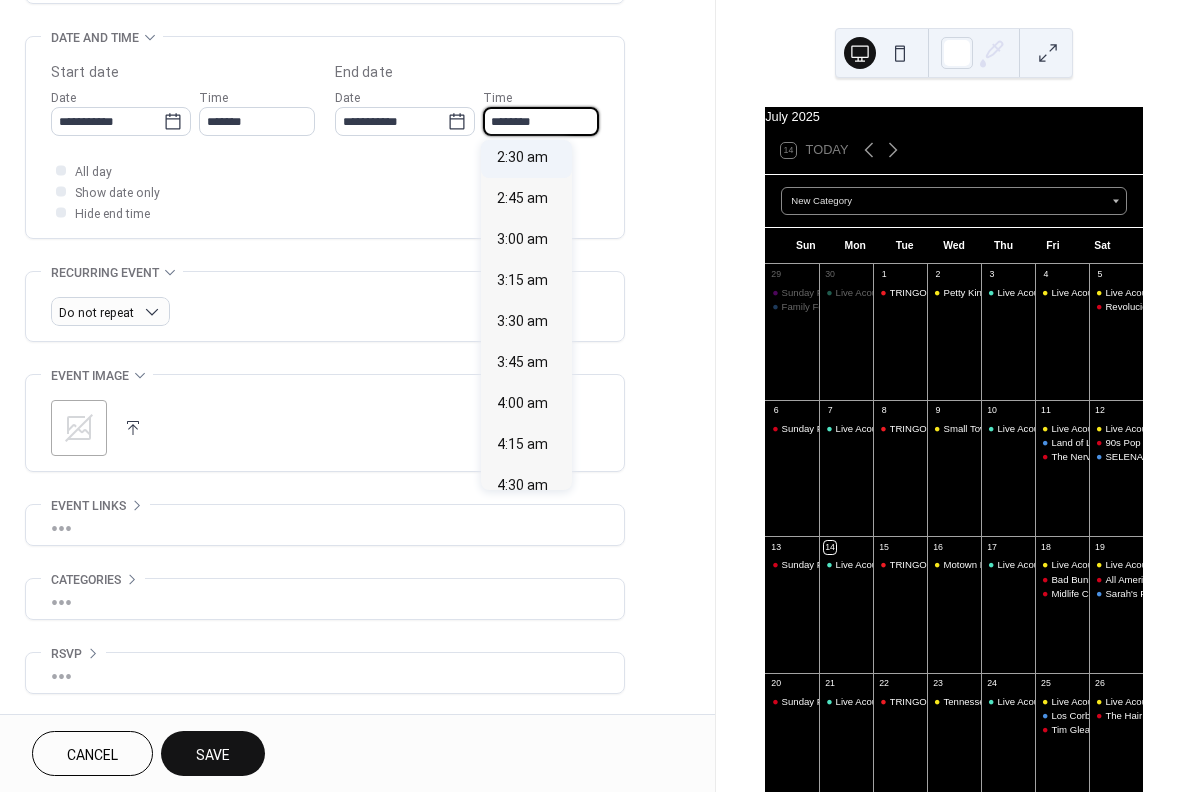 scroll, scrollTop: 322, scrollLeft: 0, axis: vertical 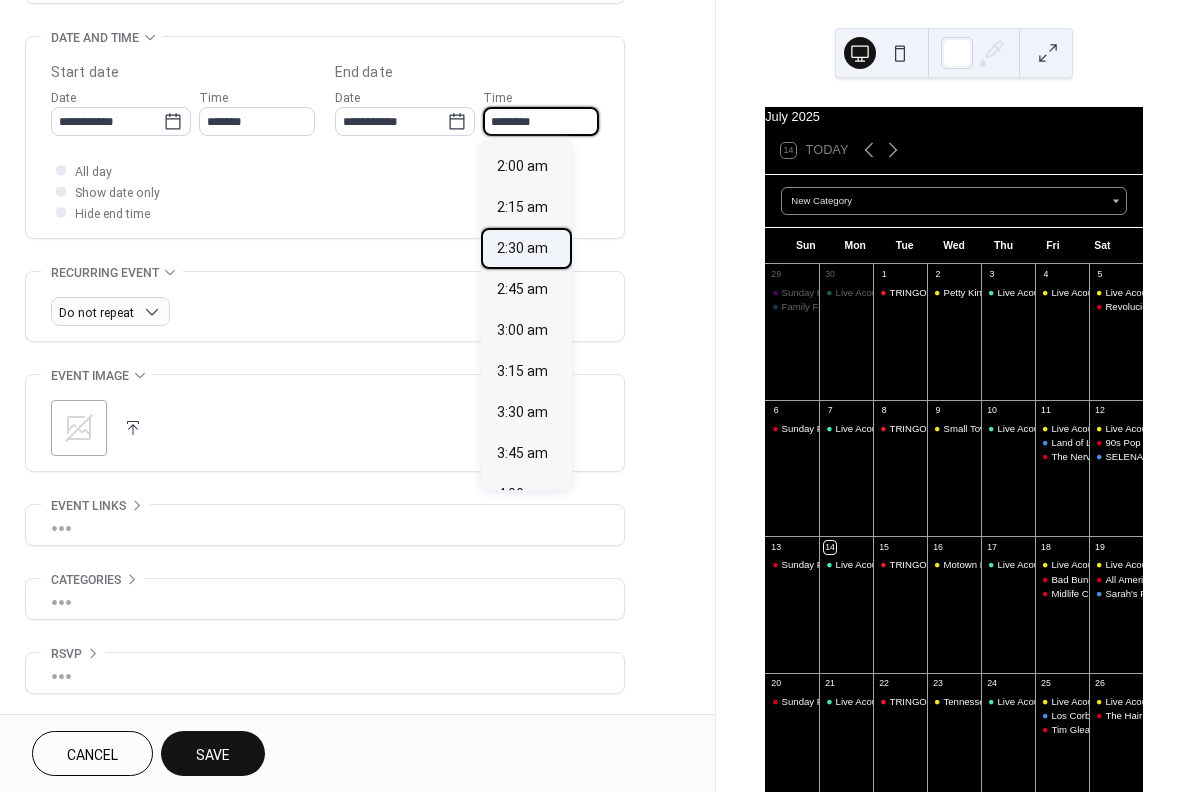 click on "2:30 am" at bounding box center (522, 248) 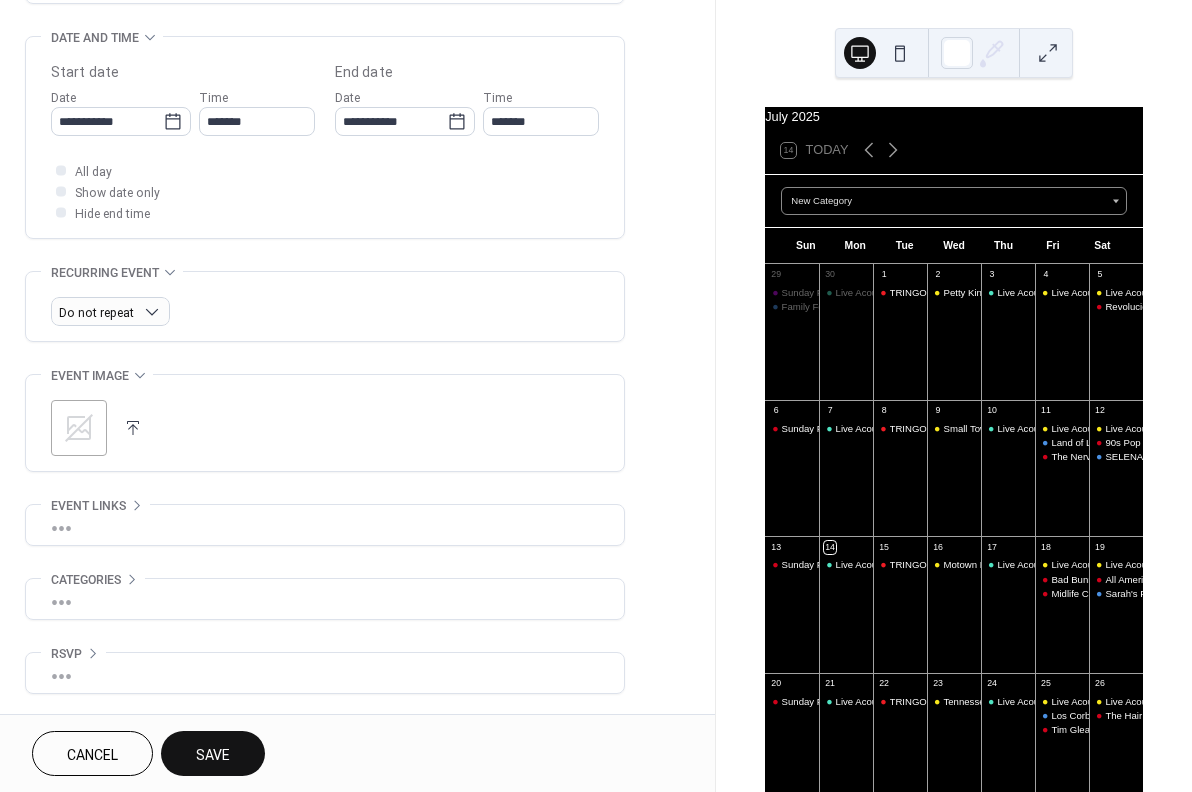 click on "All day Show date only Hide end time" at bounding box center (325, 191) 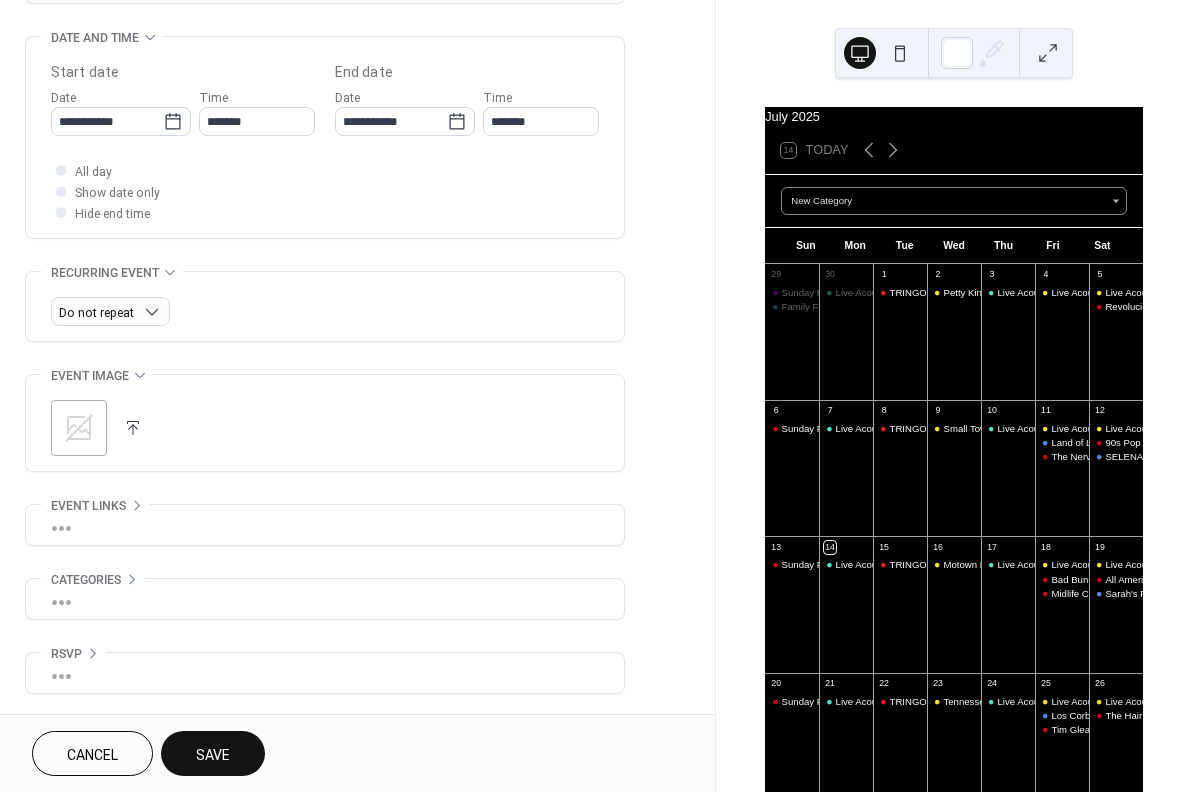 click on ";" at bounding box center (325, 428) 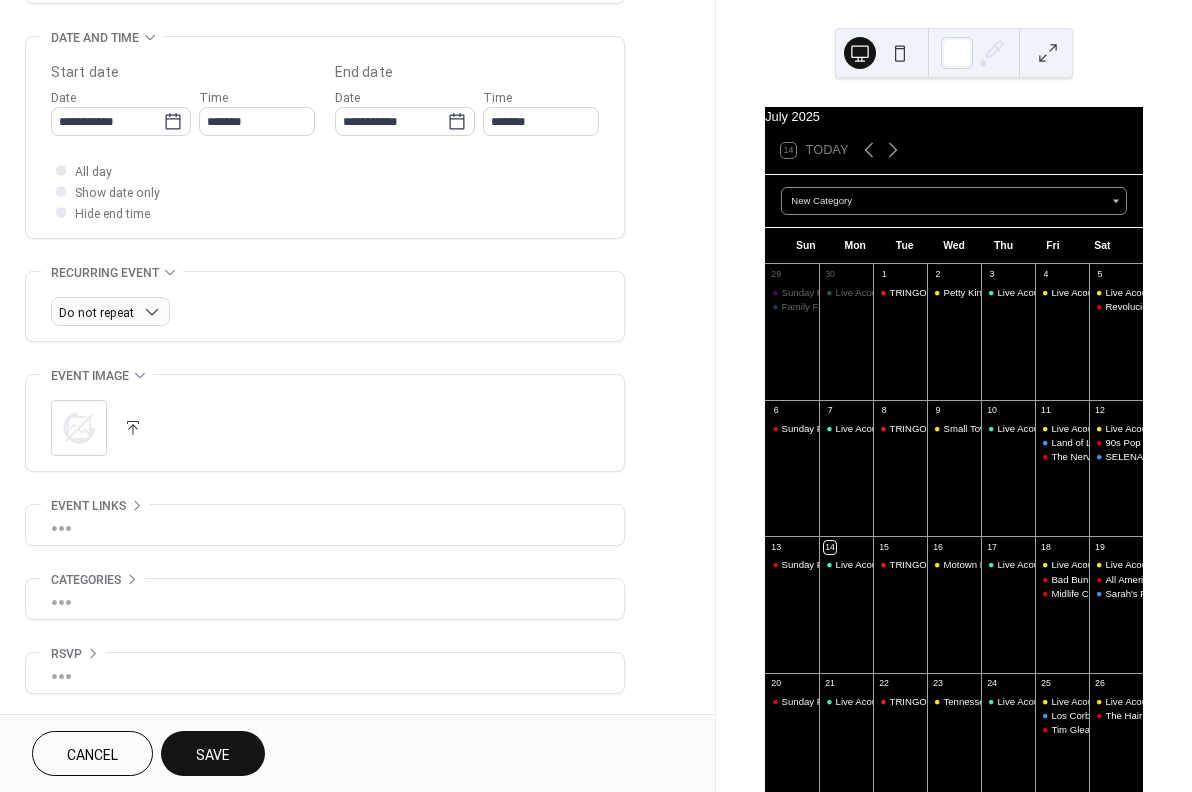 click on "•••" at bounding box center (325, 525) 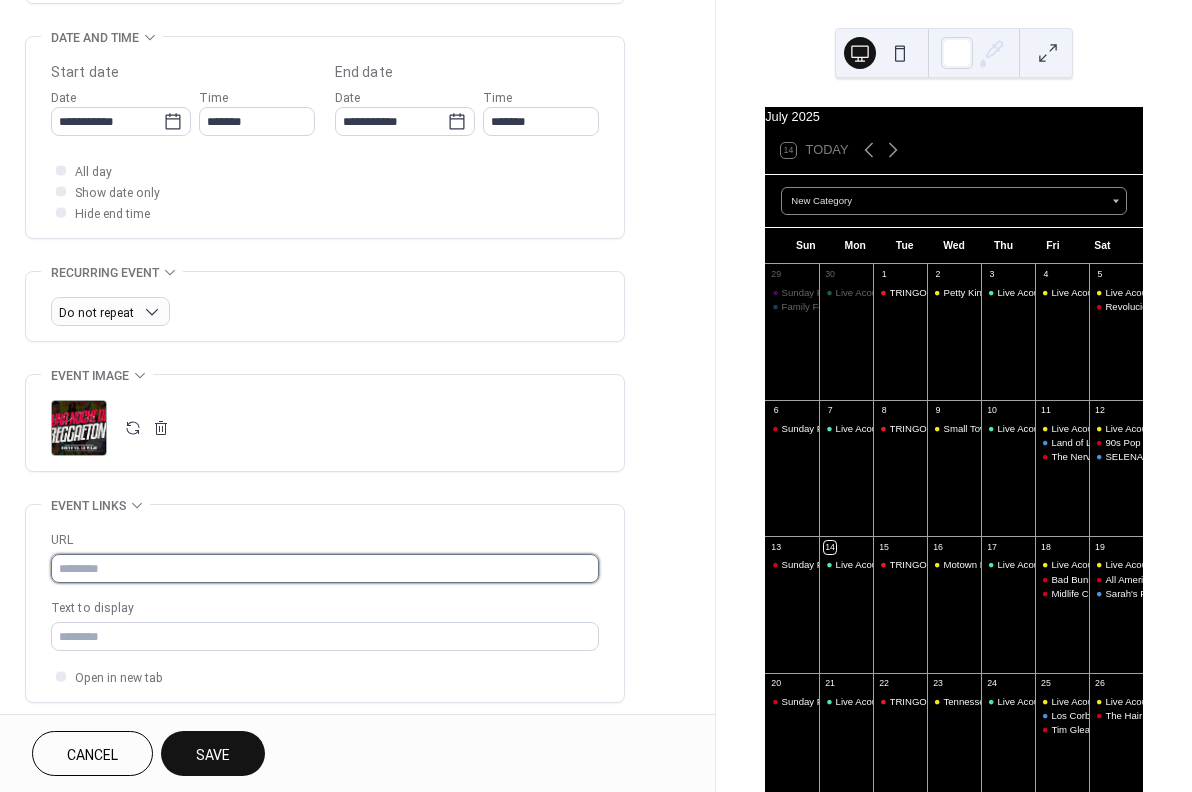 click at bounding box center (325, 568) 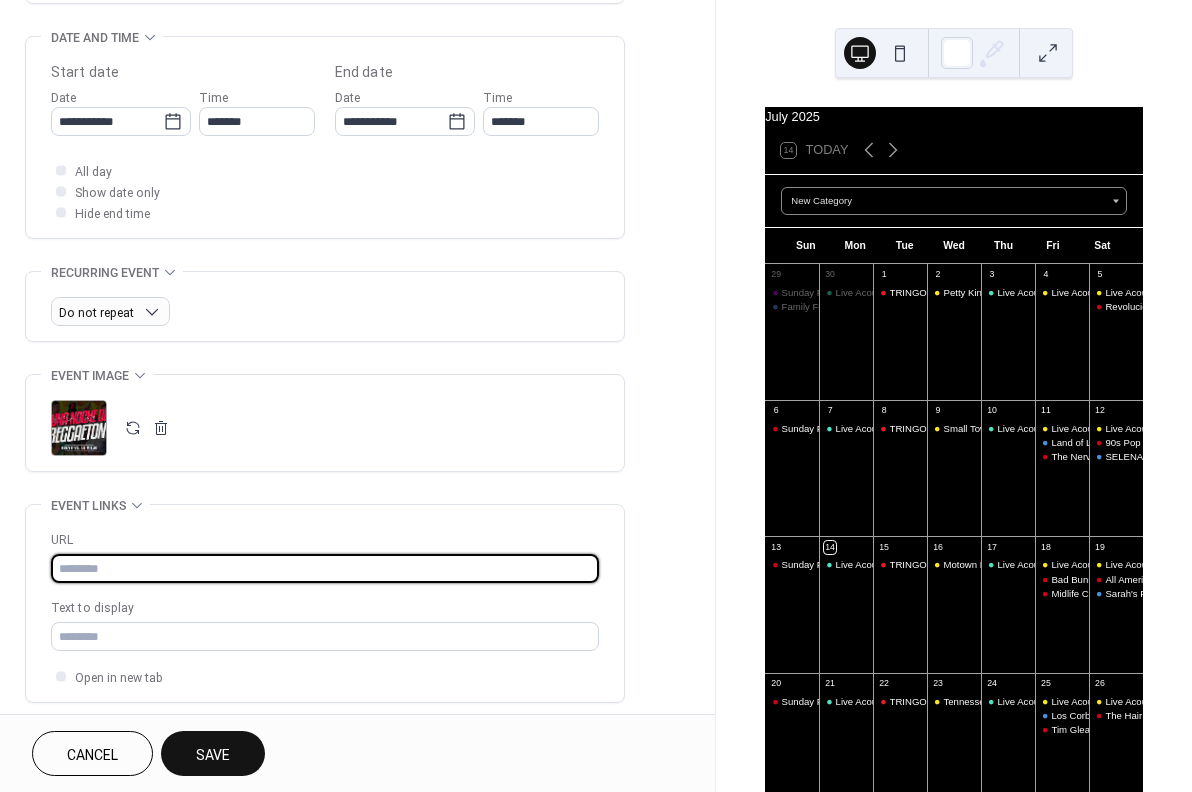paste on "**********" 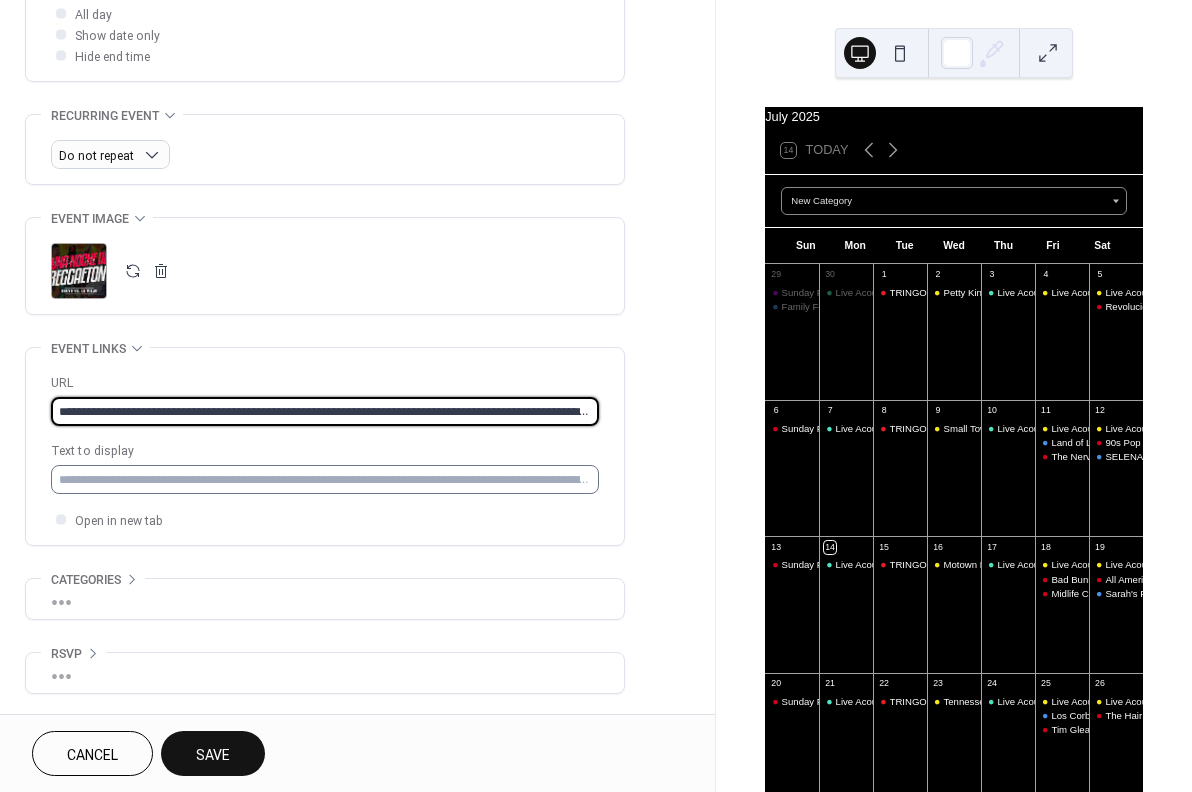 scroll, scrollTop: 772, scrollLeft: 0, axis: vertical 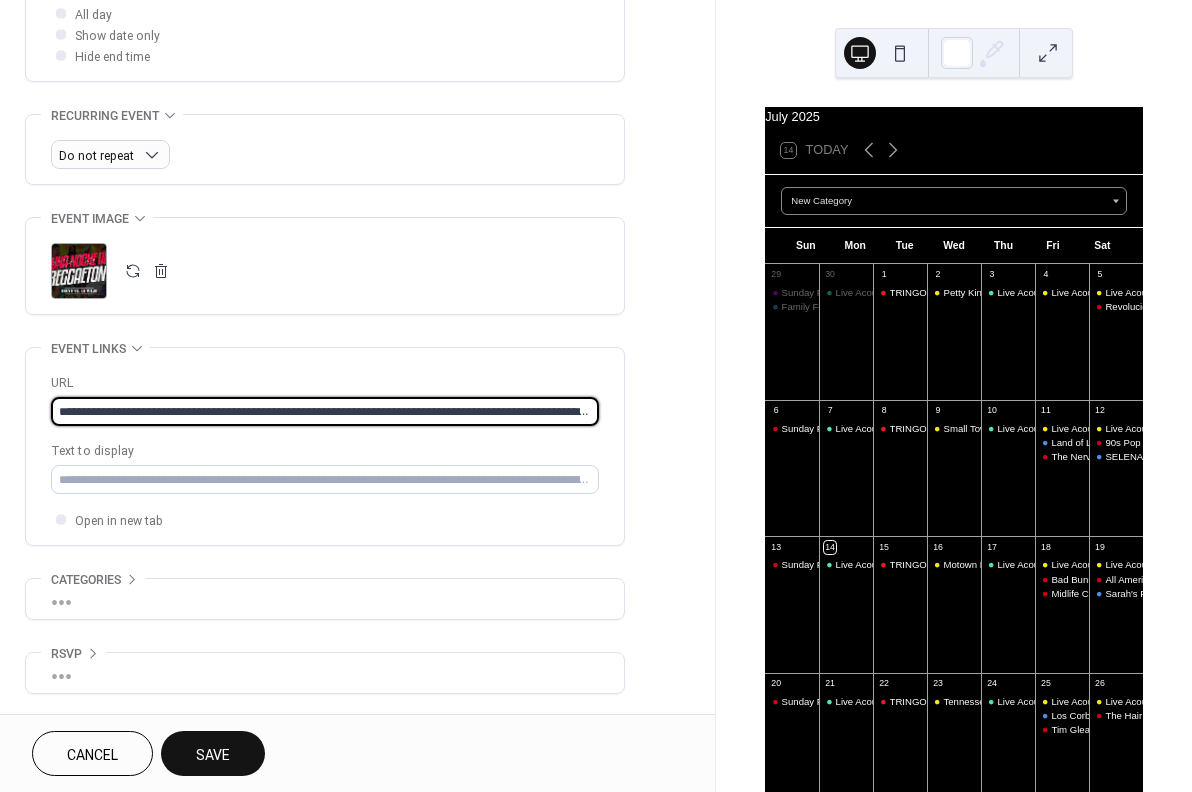 click on "**********" at bounding box center (325, 411) 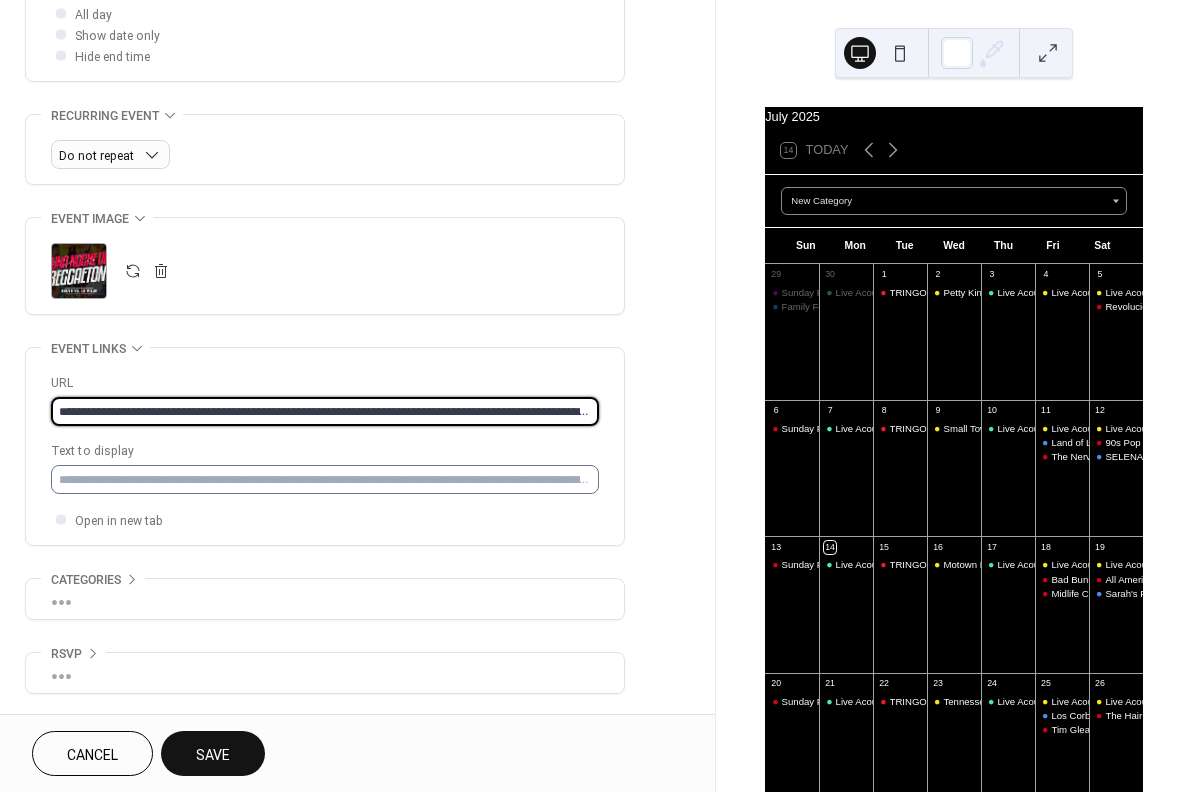 type on "**********" 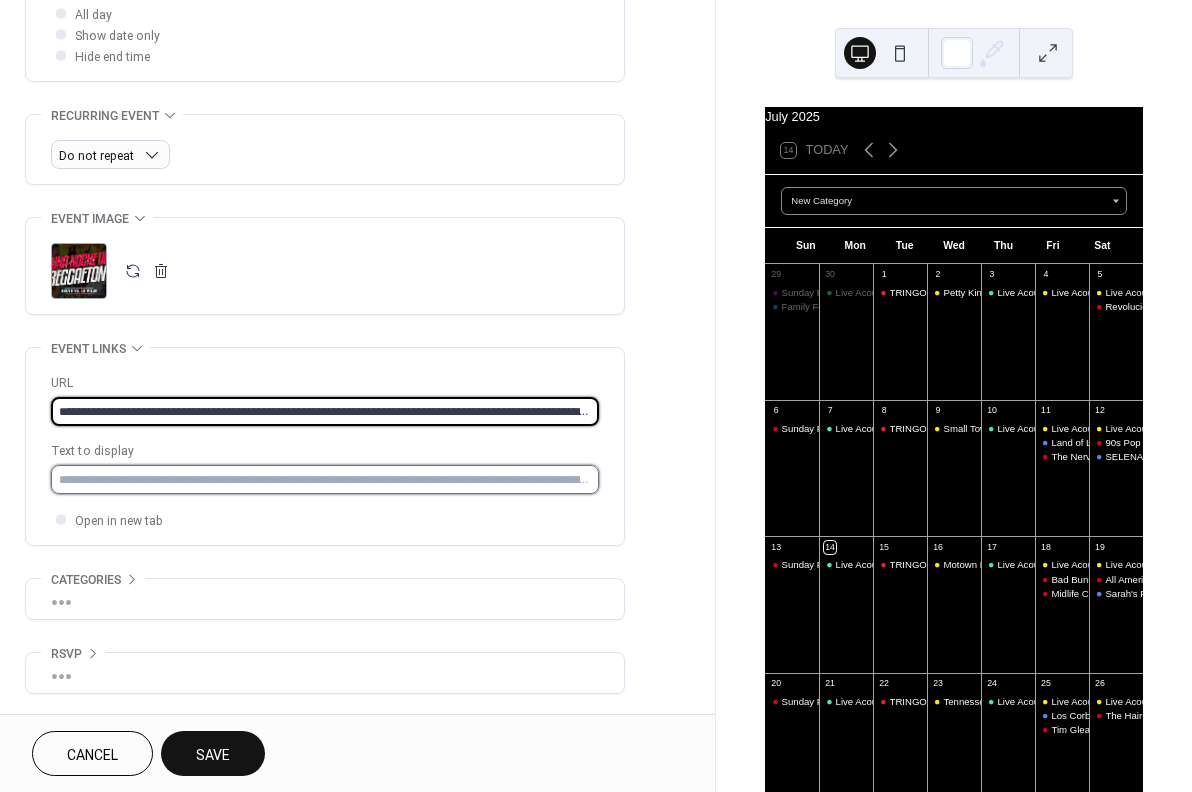 click at bounding box center (325, 479) 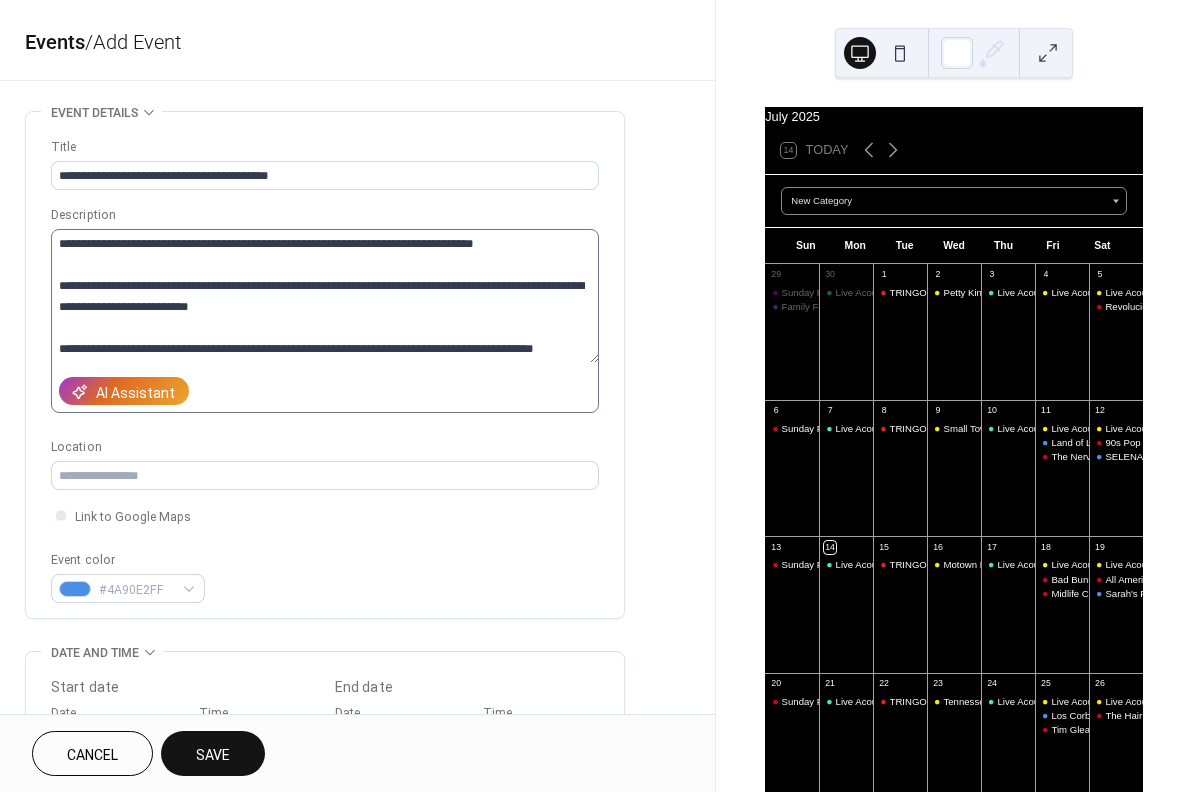 scroll, scrollTop: 0, scrollLeft: 0, axis: both 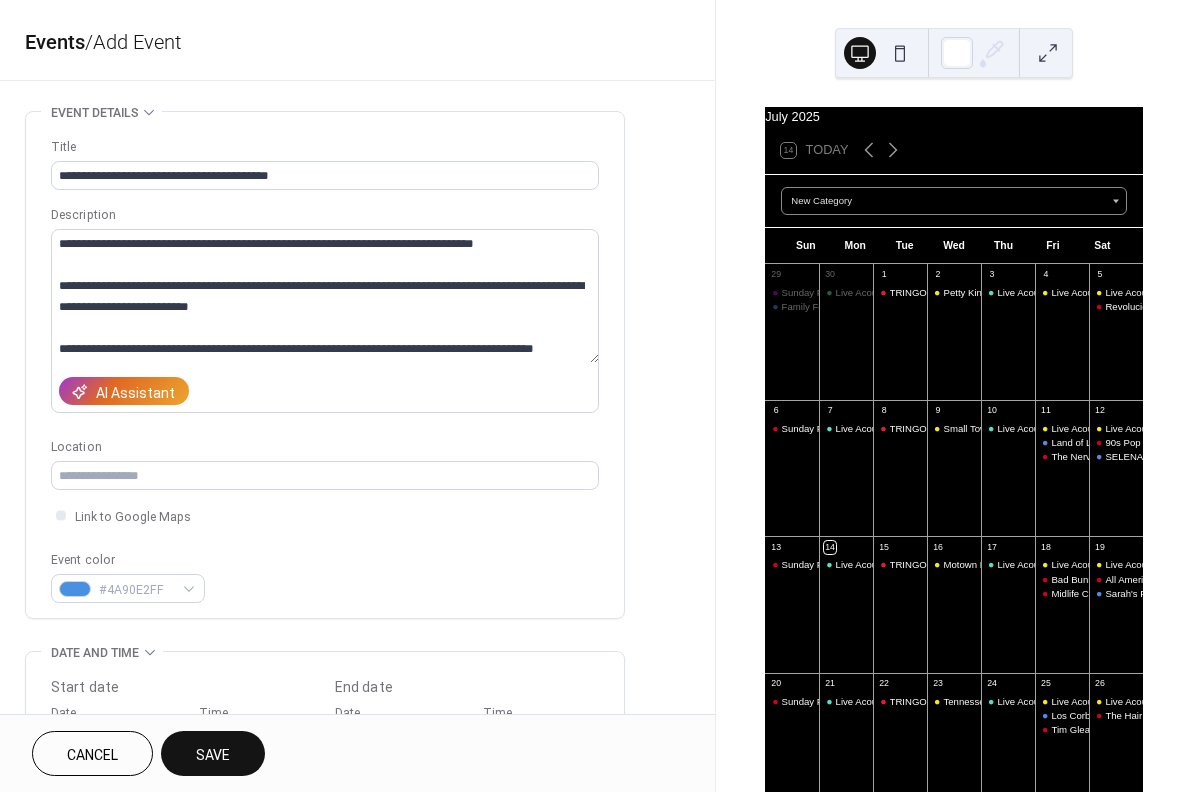click on "Save" at bounding box center [213, 753] 